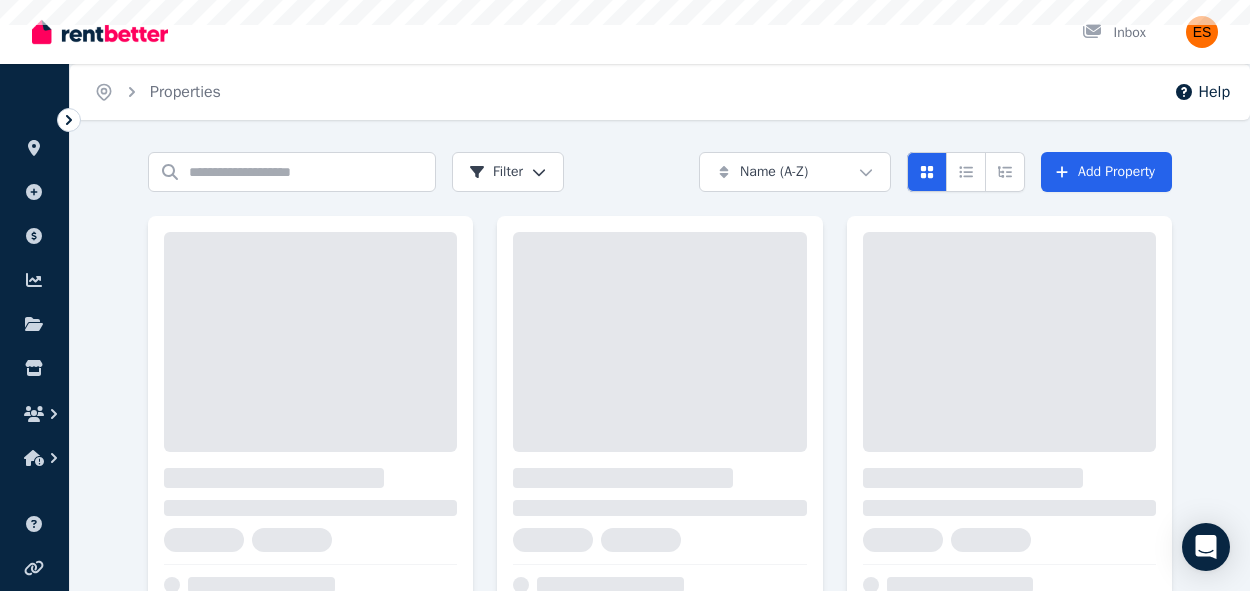 scroll, scrollTop: 0, scrollLeft: 0, axis: both 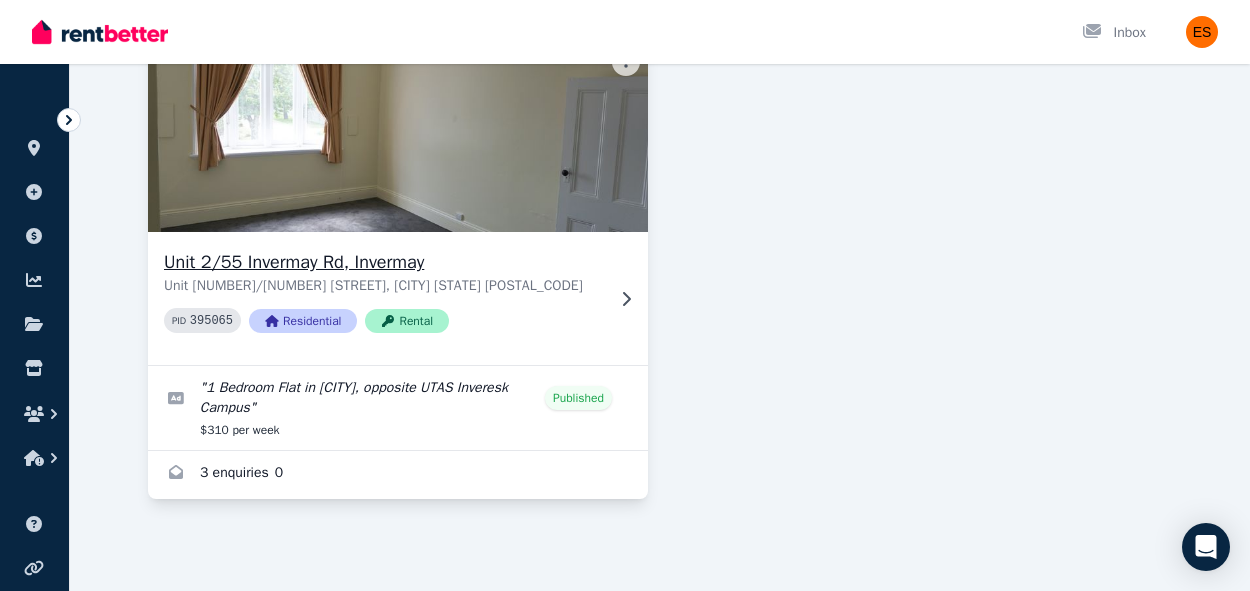 click on "Unit 2/55 Invermay Rd, Invermay" at bounding box center [384, 262] 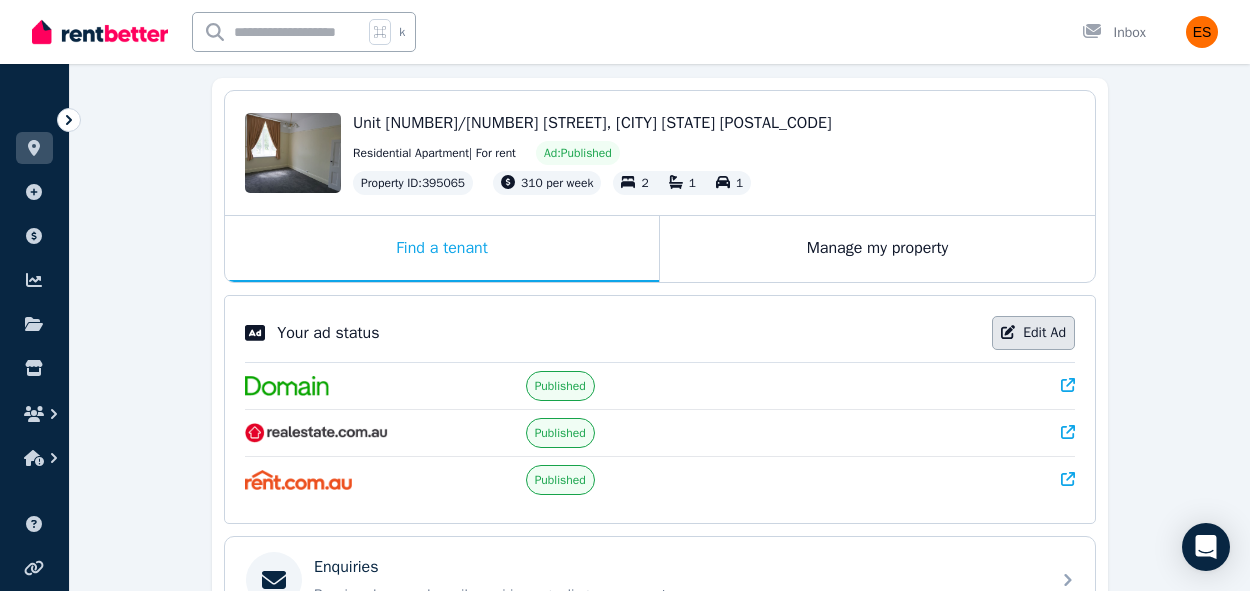 scroll, scrollTop: 182, scrollLeft: 0, axis: vertical 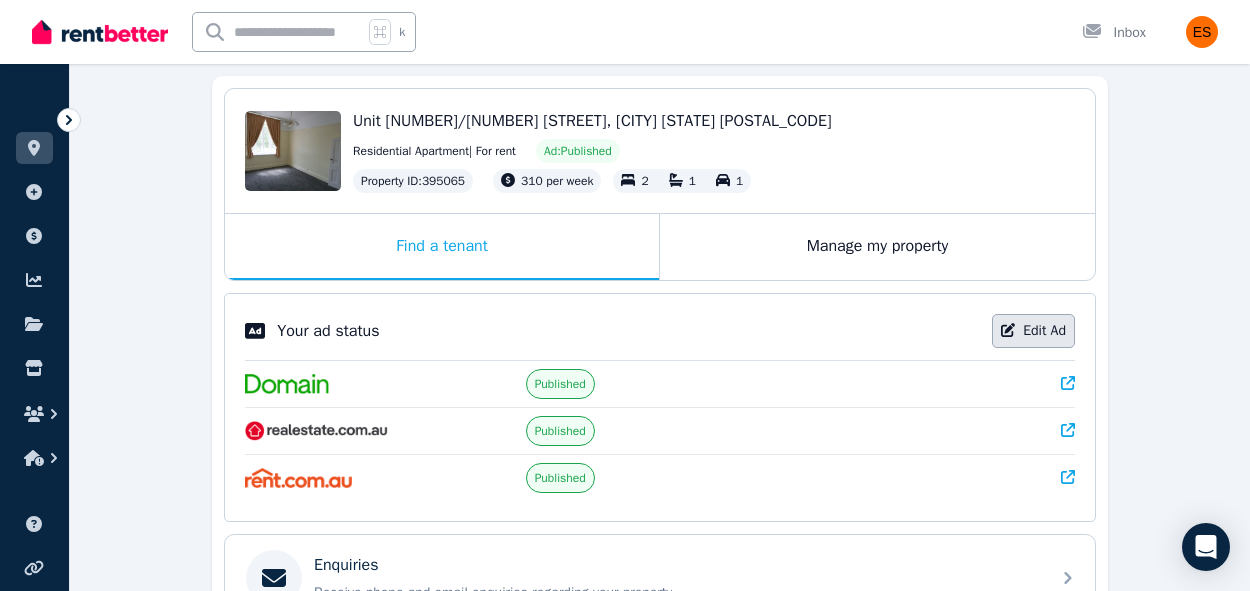 click on "Edit Ad" at bounding box center (1033, 331) 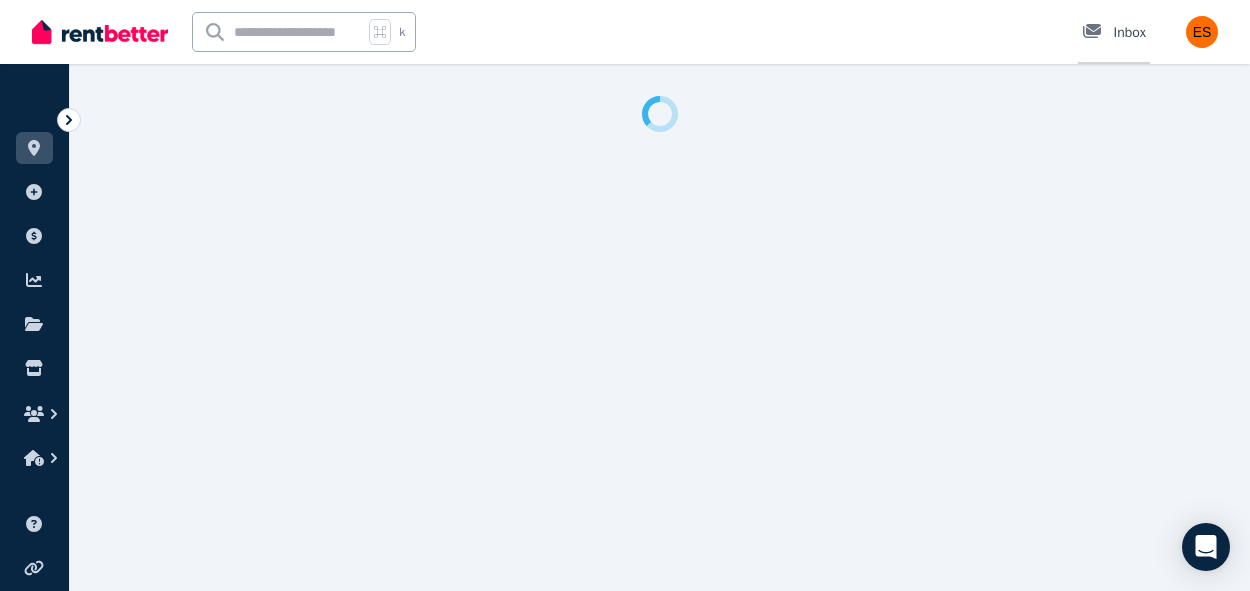 scroll, scrollTop: 0, scrollLeft: 0, axis: both 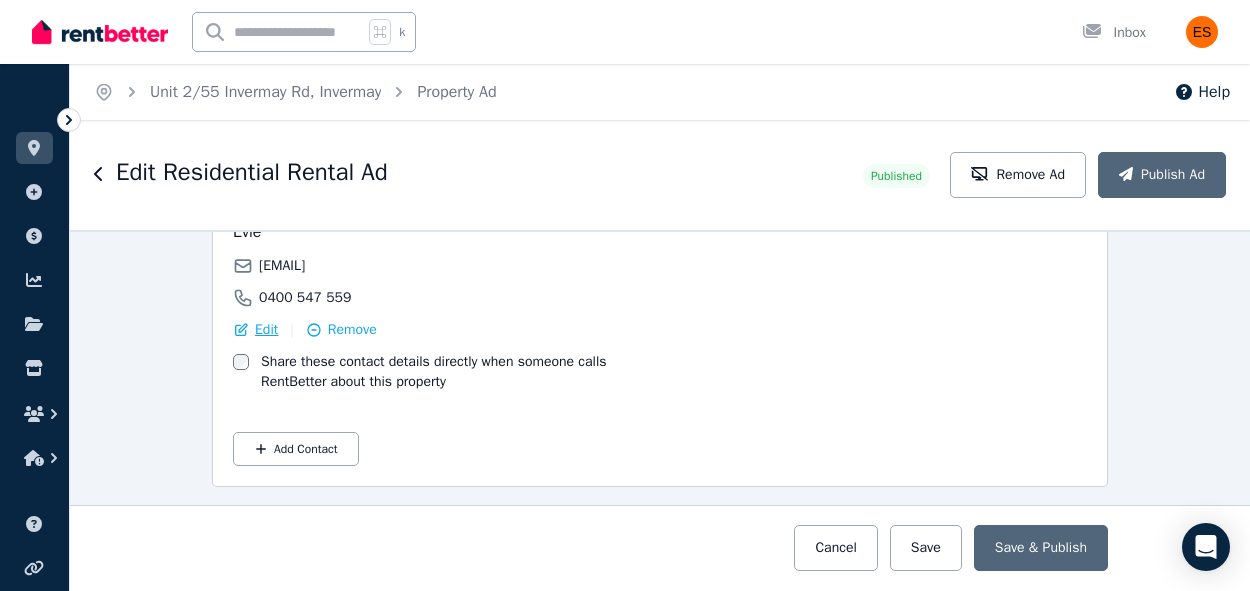 click on "Edit" at bounding box center [266, 330] 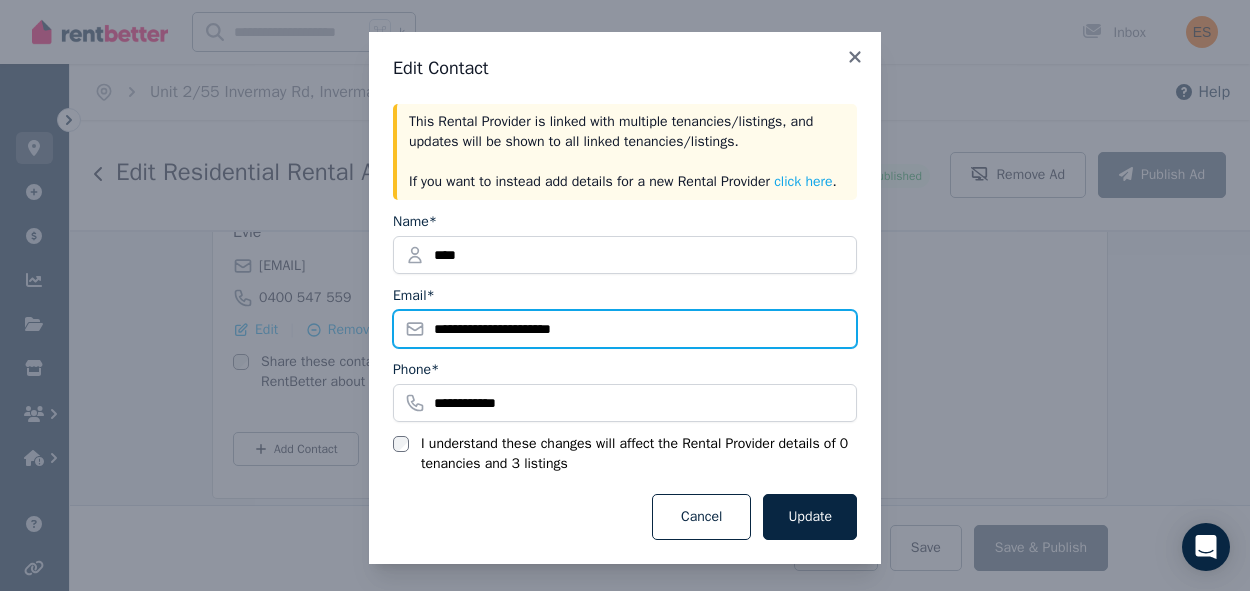 click on "**********" at bounding box center [625, 329] 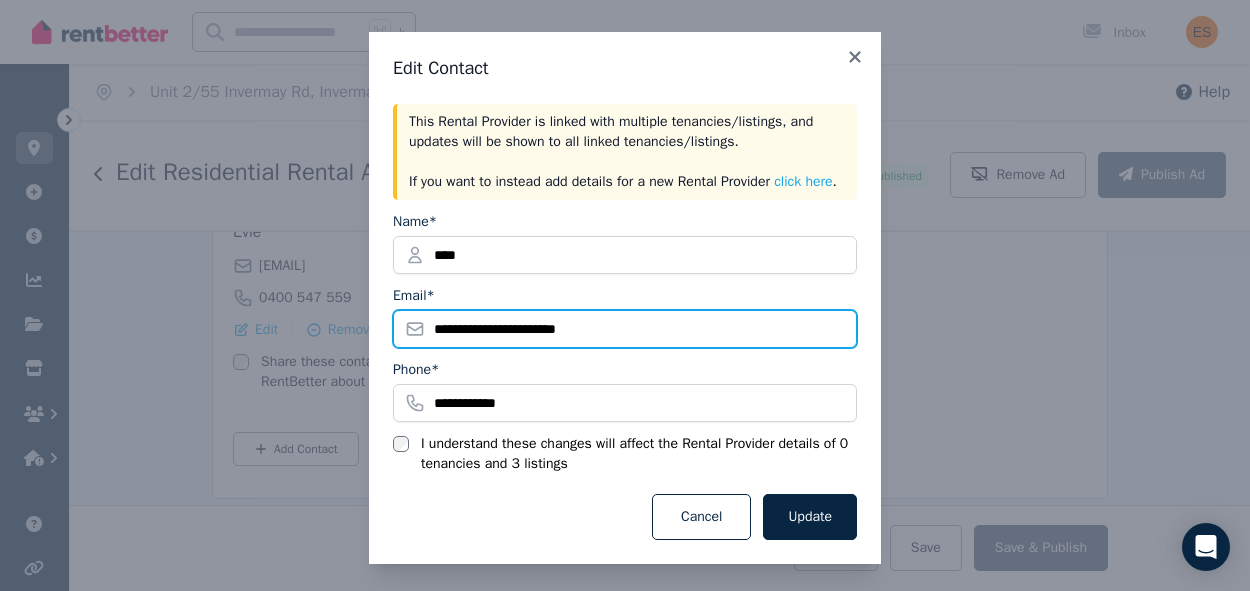 click on "**********" at bounding box center [625, 329] 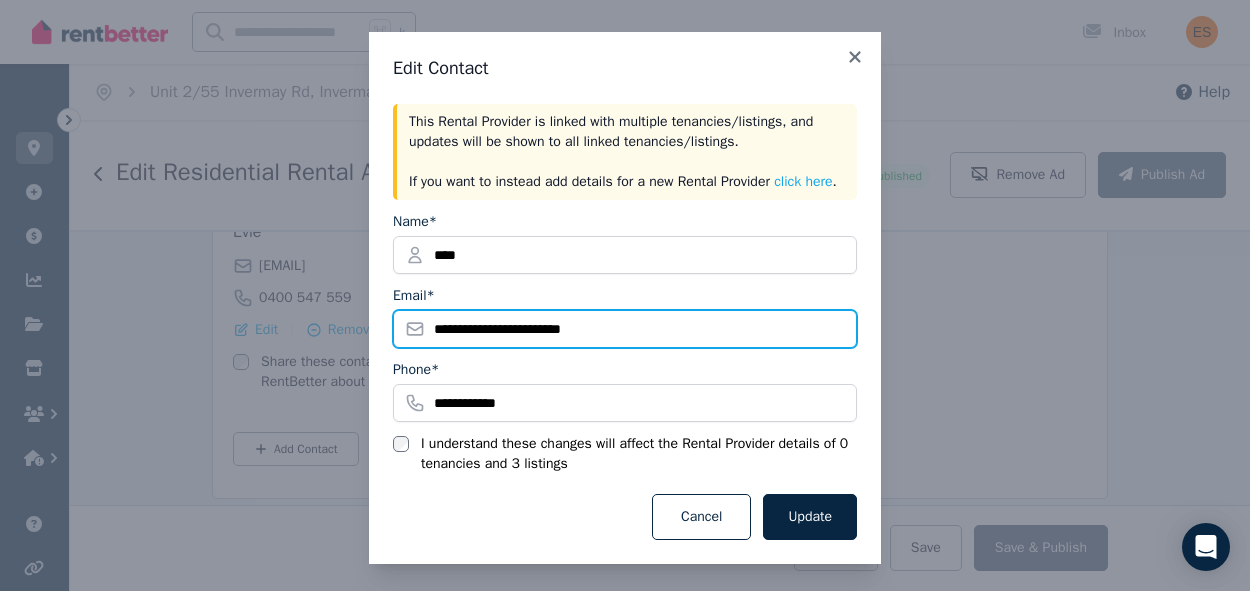 drag, startPoint x: 636, startPoint y: 344, endPoint x: 515, endPoint y: 347, distance: 121.037186 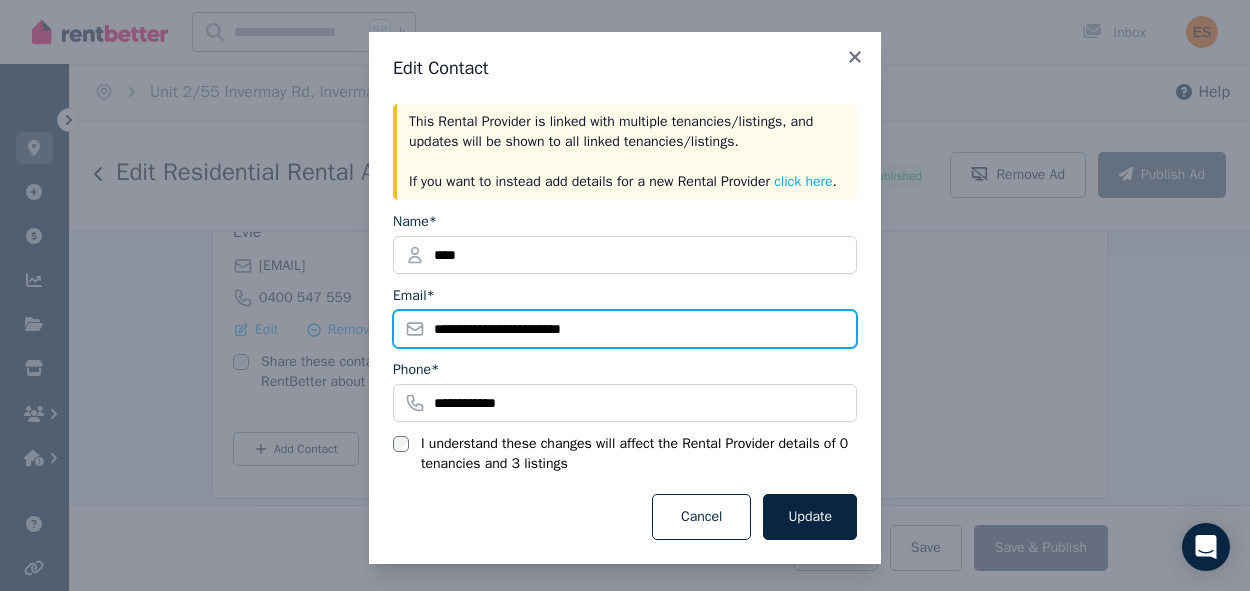 click on "**********" at bounding box center [625, 329] 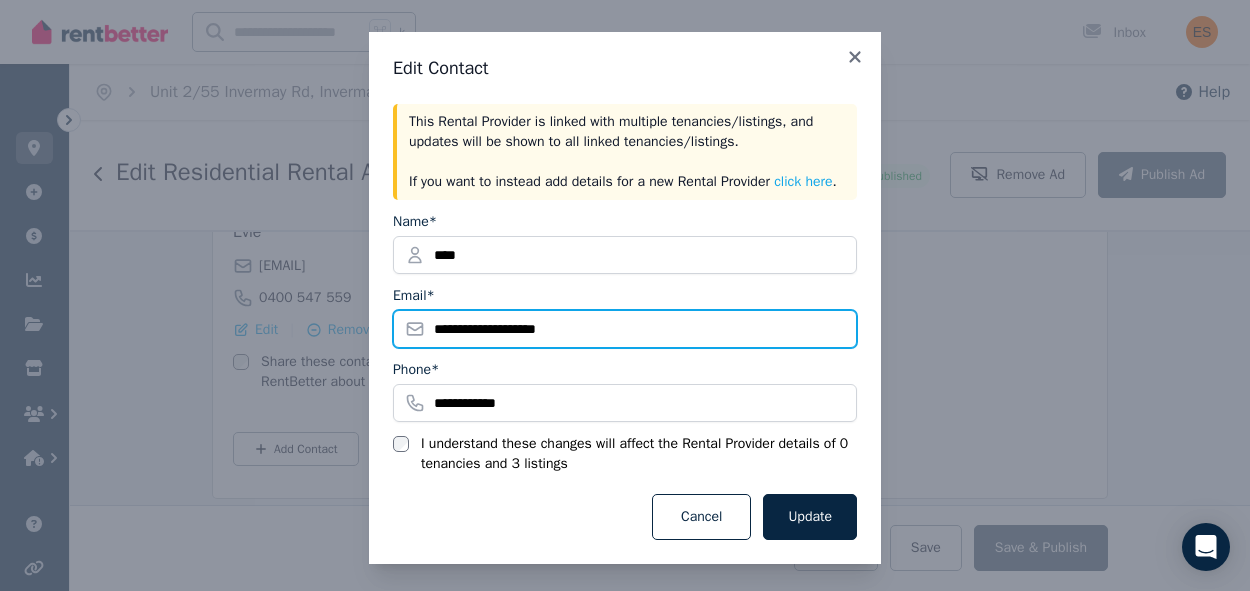 type on "**********" 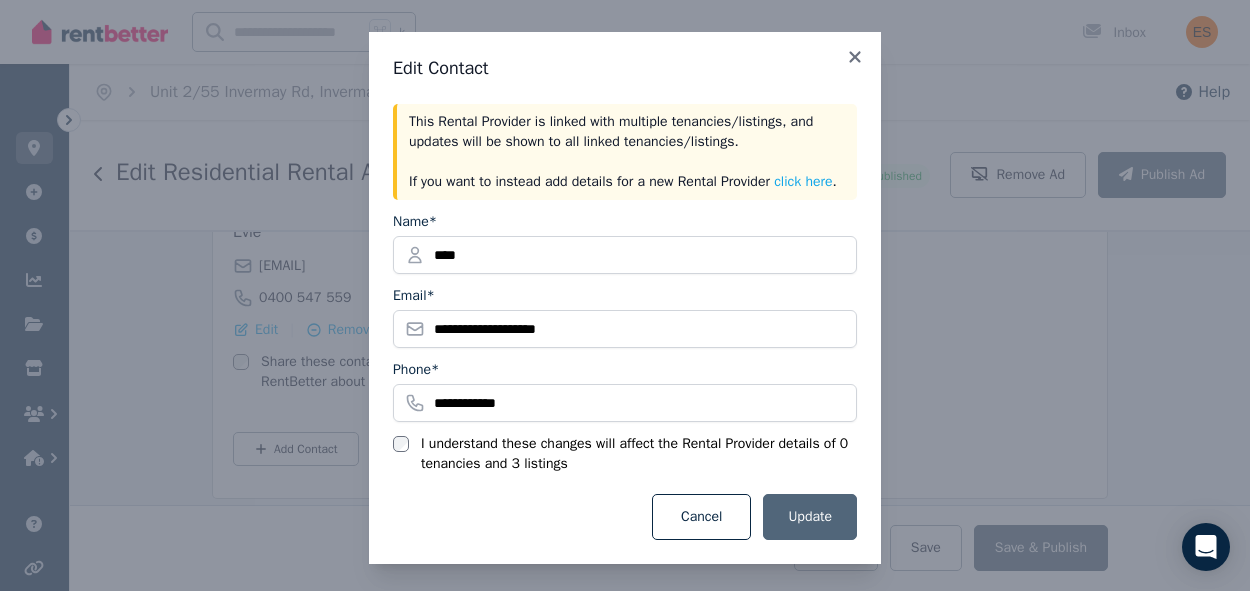 click on "Update" at bounding box center (810, 517) 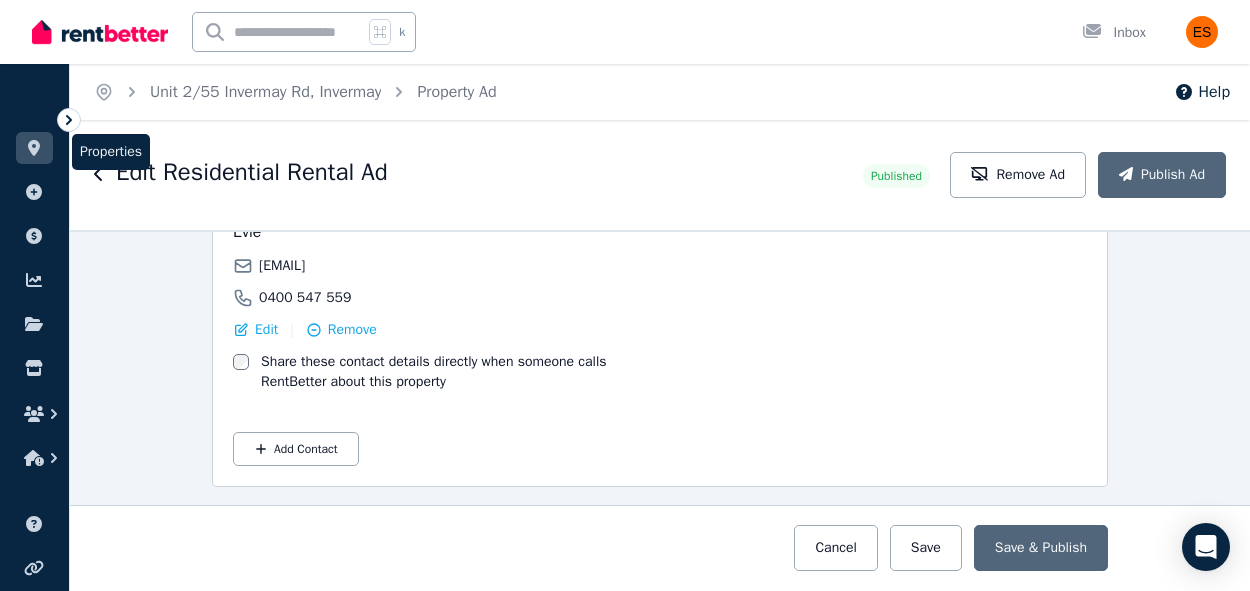 click 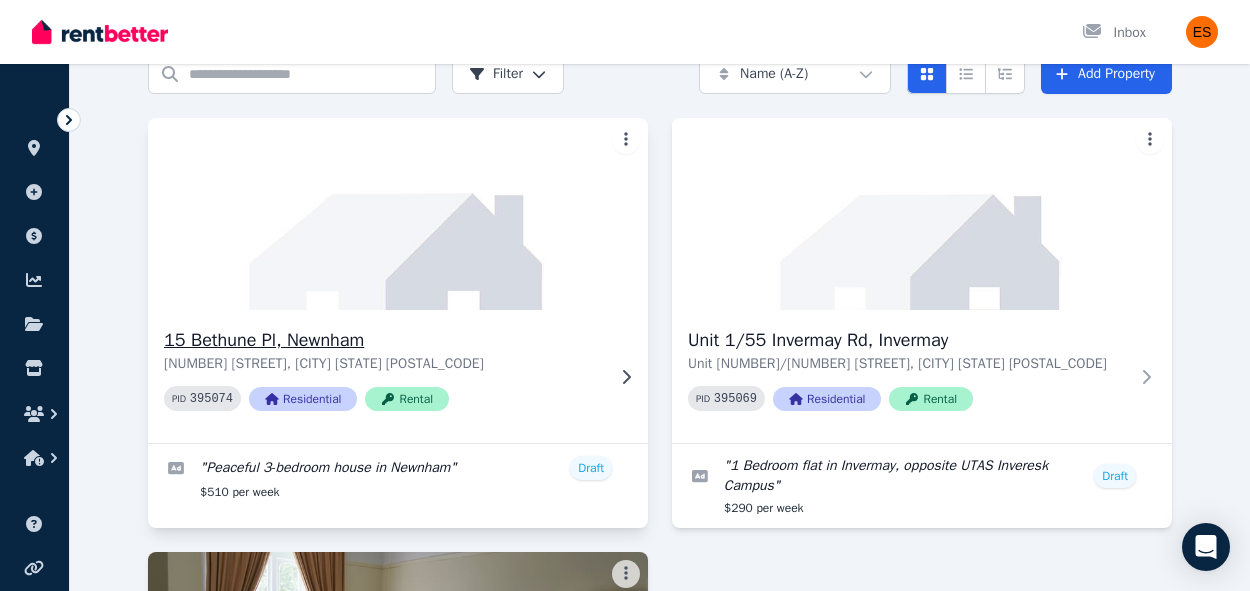 scroll, scrollTop: 447, scrollLeft: 0, axis: vertical 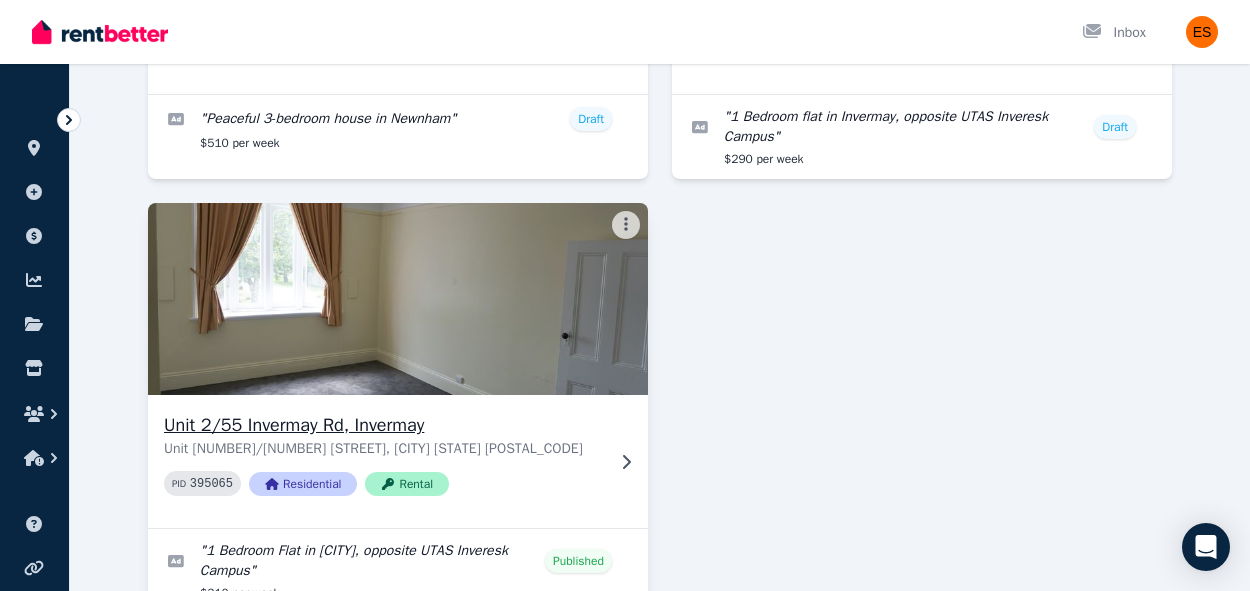 click at bounding box center (398, 299) 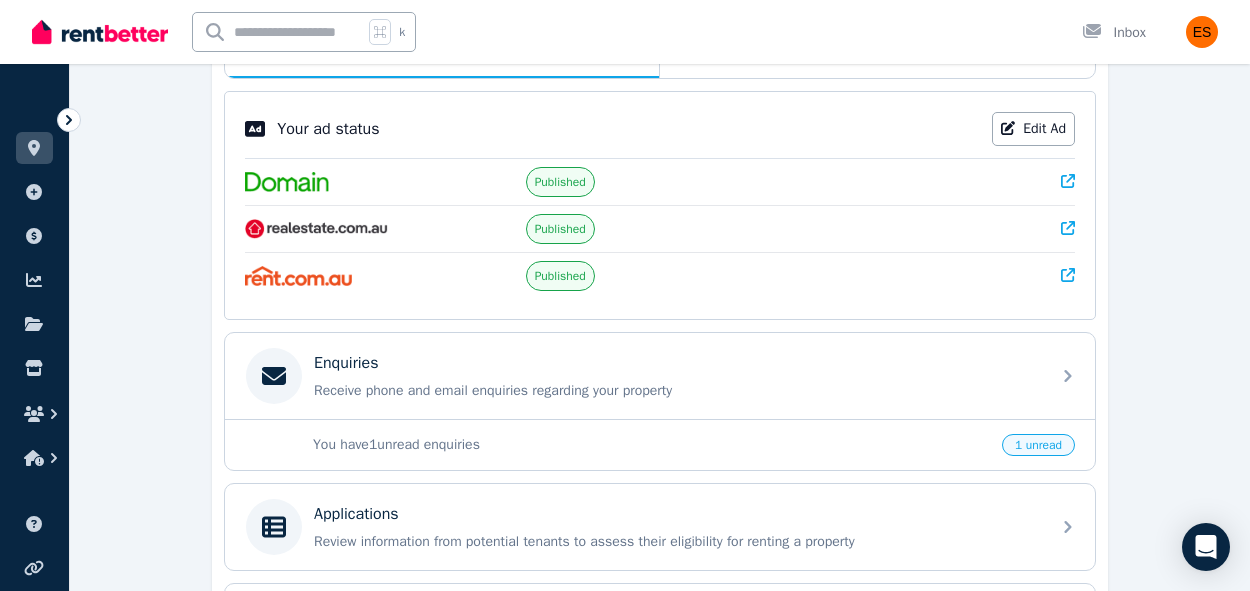 scroll, scrollTop: 595, scrollLeft: 0, axis: vertical 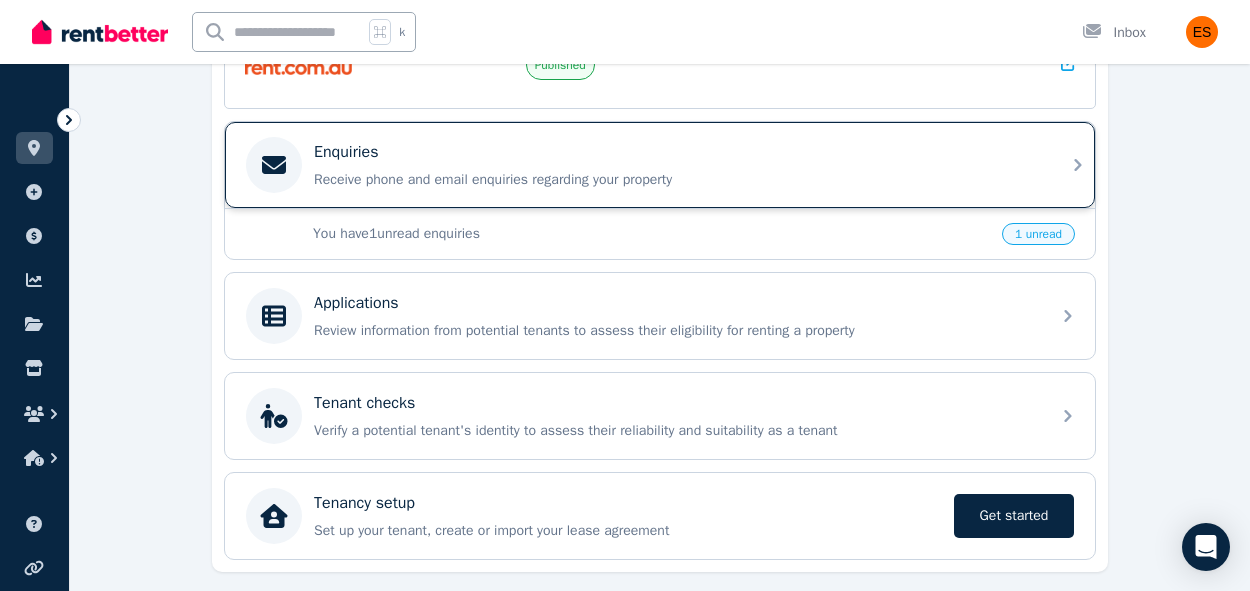 click on "Enquiries Receive phone and email enquiries regarding your property" at bounding box center (660, 165) 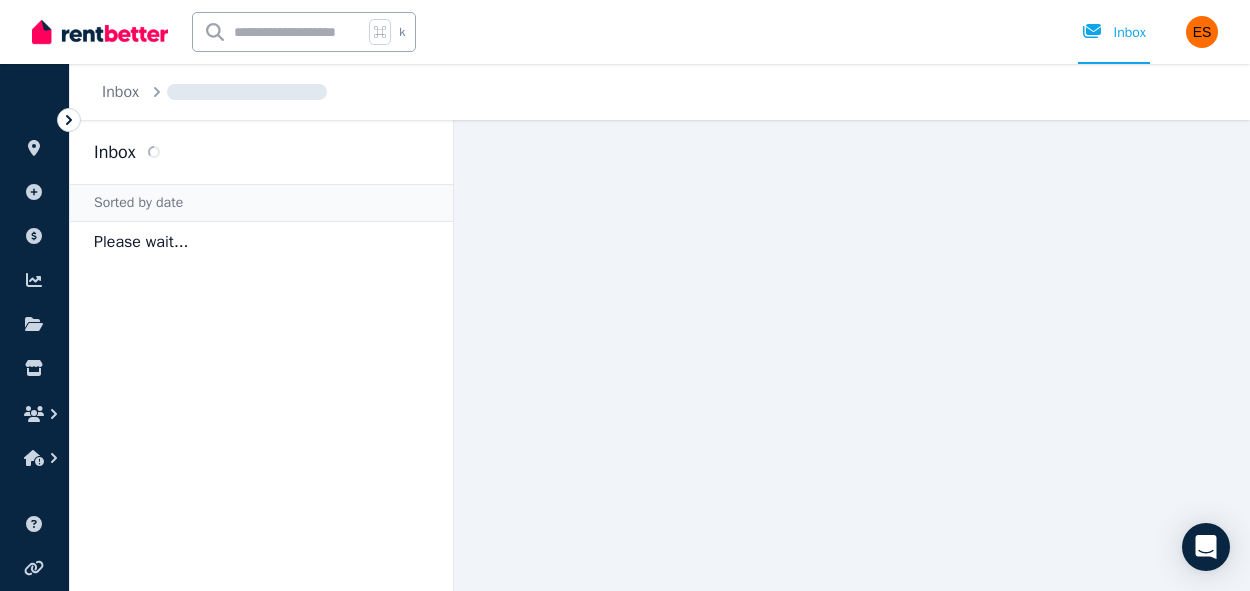 scroll, scrollTop: 0, scrollLeft: 0, axis: both 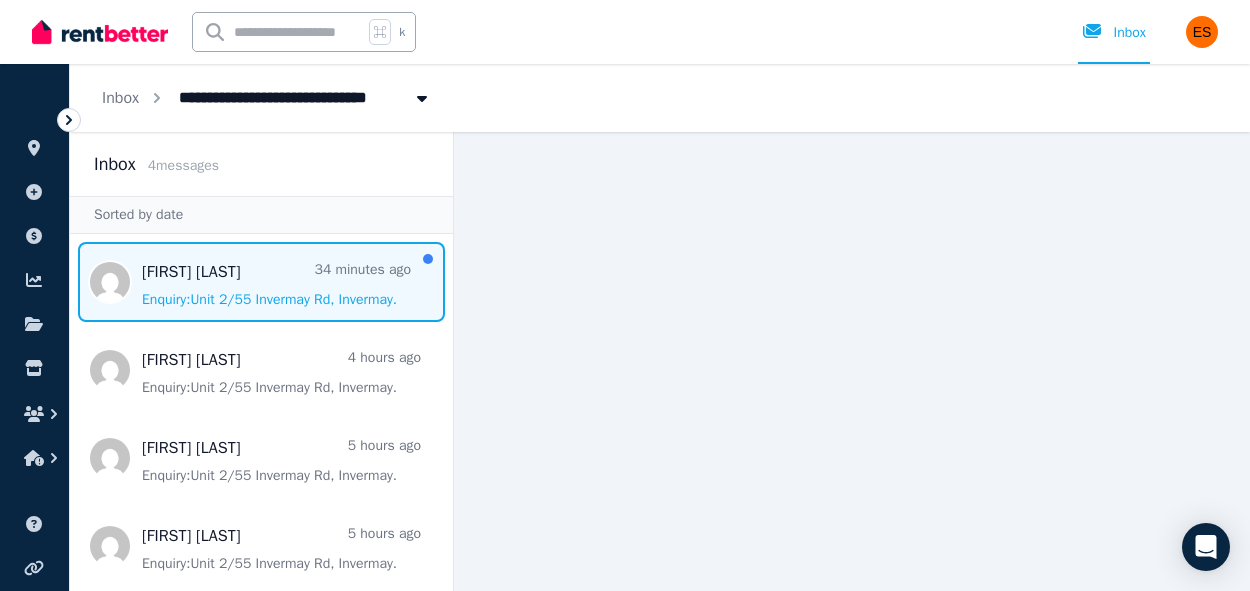 click at bounding box center (261, 282) 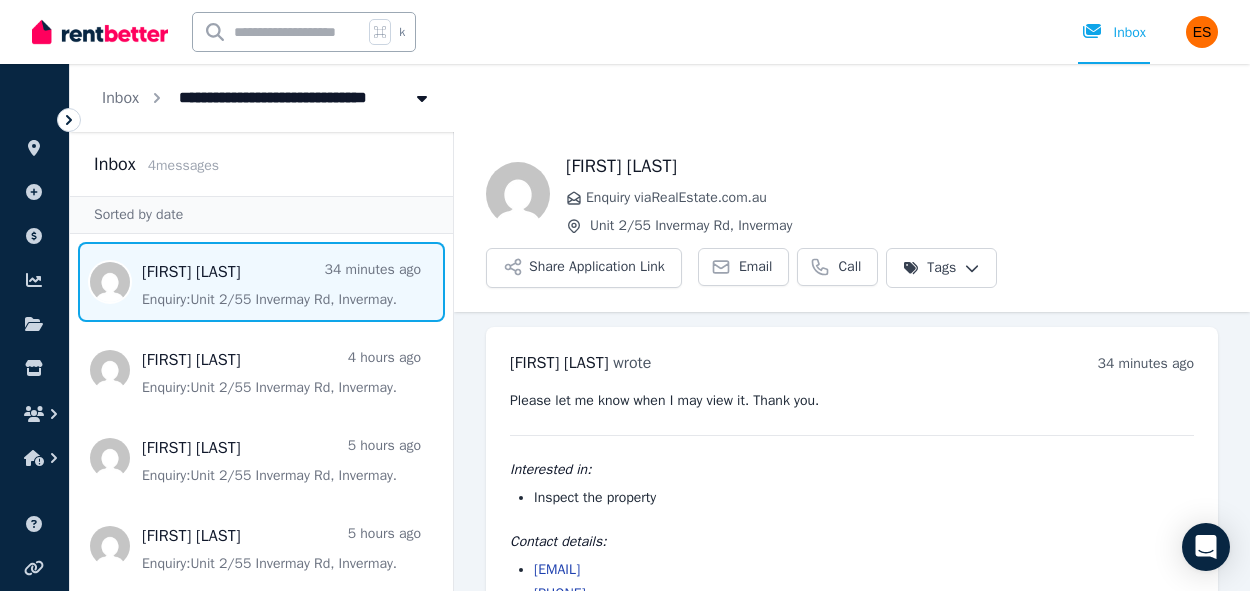 scroll, scrollTop: 0, scrollLeft: 0, axis: both 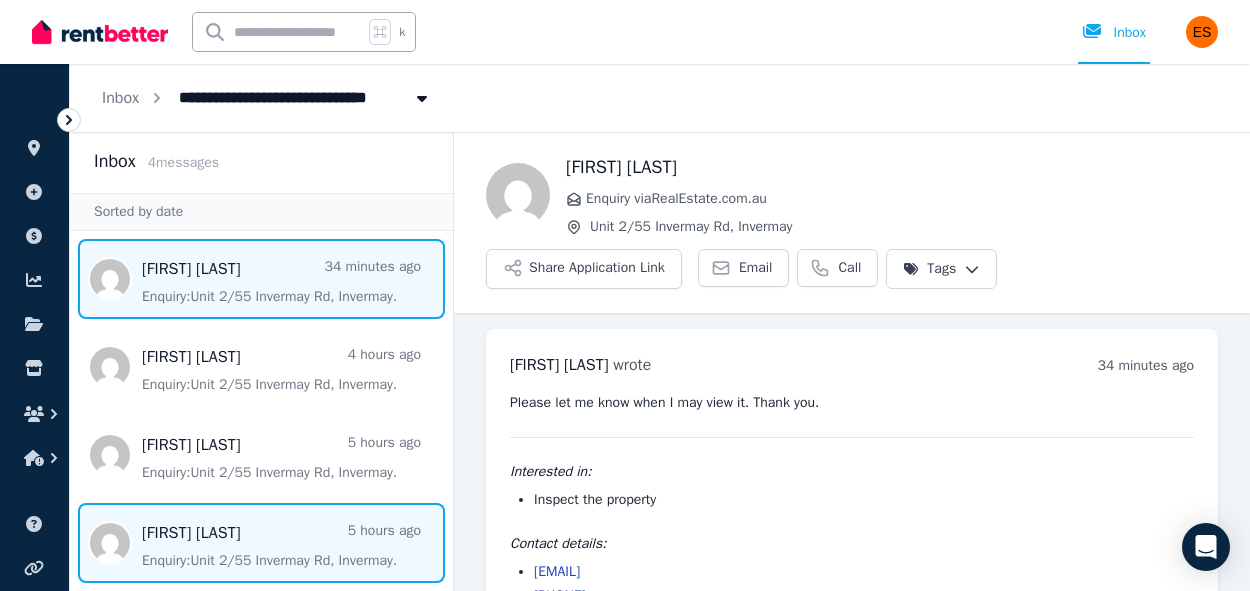 click at bounding box center (261, 543) 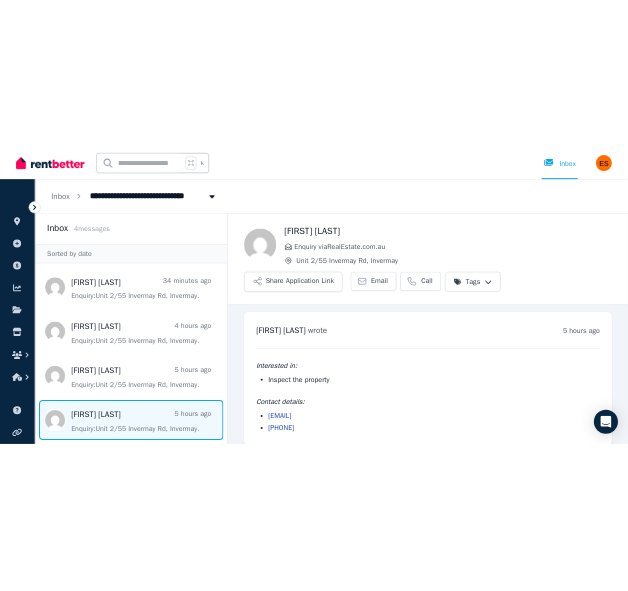 scroll, scrollTop: 19, scrollLeft: 0, axis: vertical 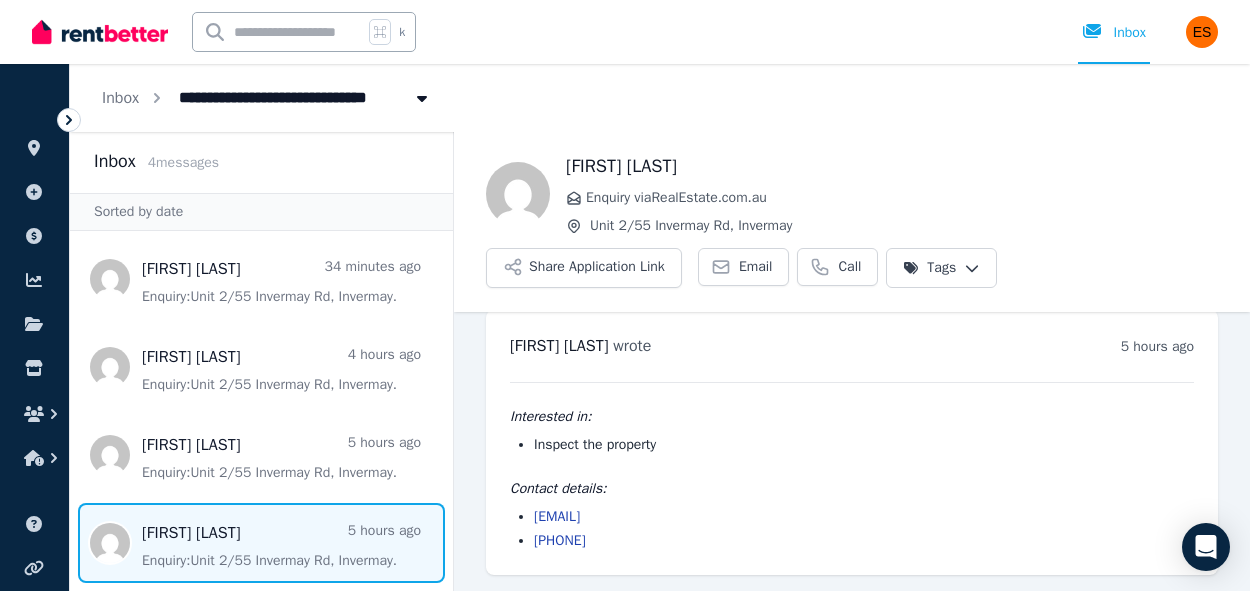 drag, startPoint x: 763, startPoint y: 522, endPoint x: 537, endPoint y: 517, distance: 226.0553 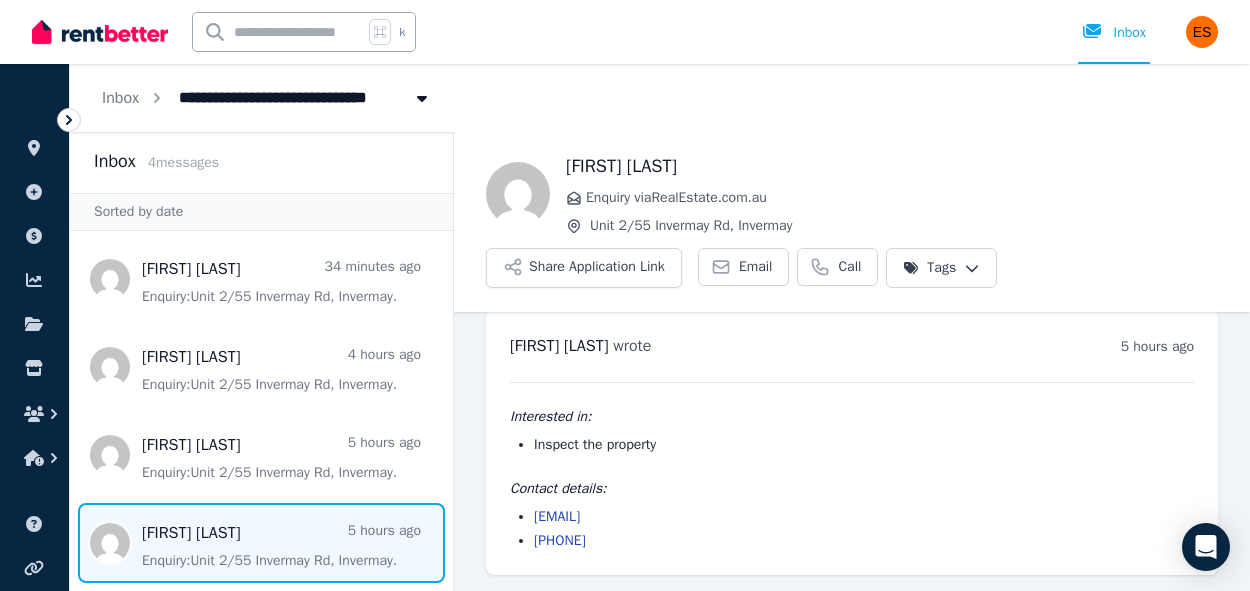 click on "[EMAIL]" at bounding box center [864, 517] 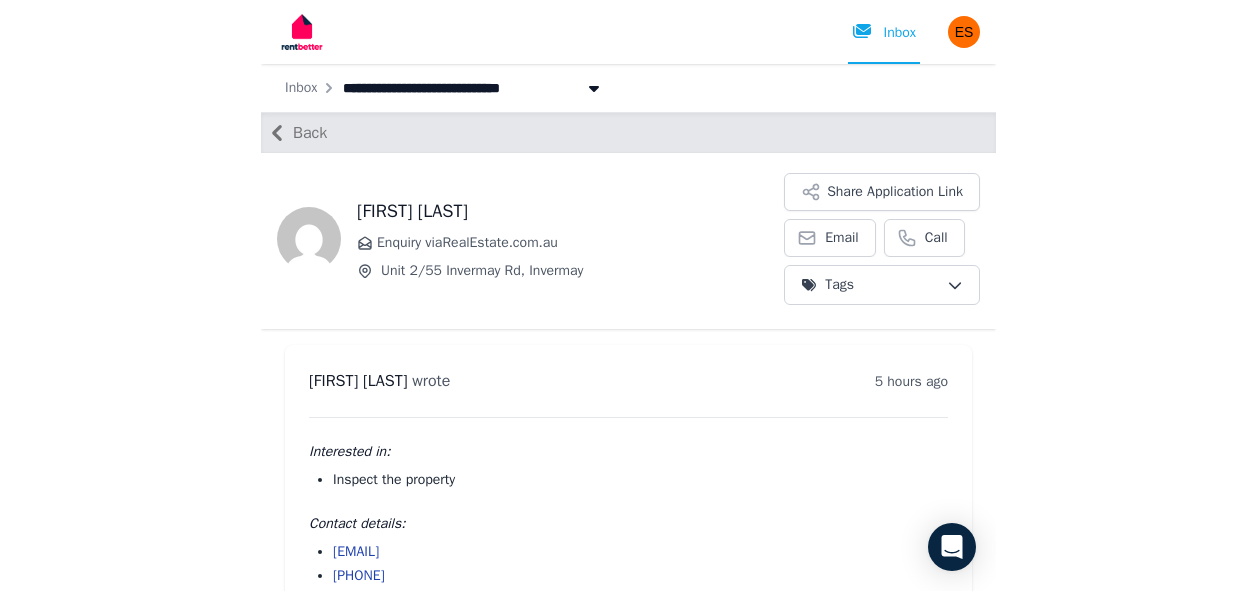 scroll, scrollTop: 0, scrollLeft: 0, axis: both 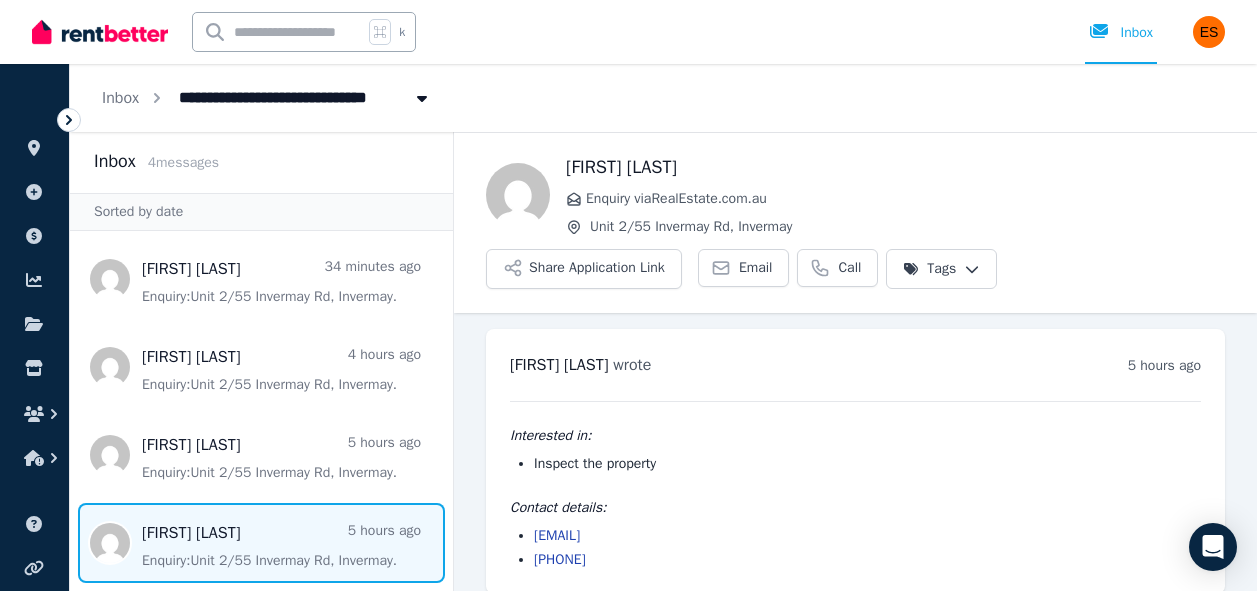 click on "**********" at bounding box center [628, 295] 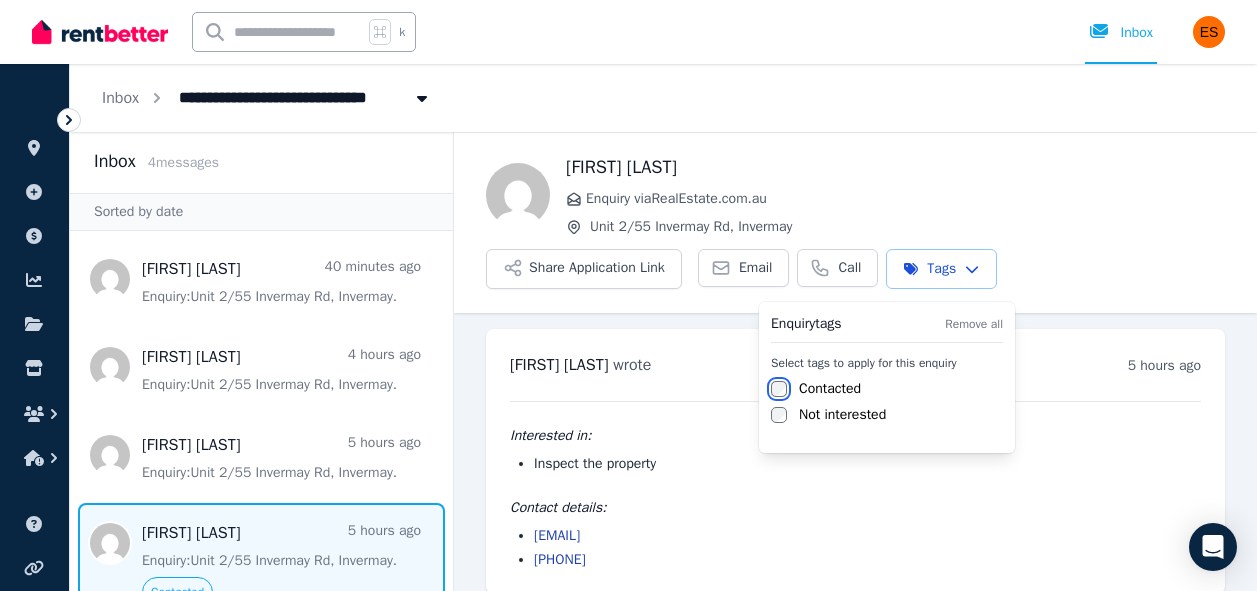 scroll, scrollTop: 19, scrollLeft: 0, axis: vertical 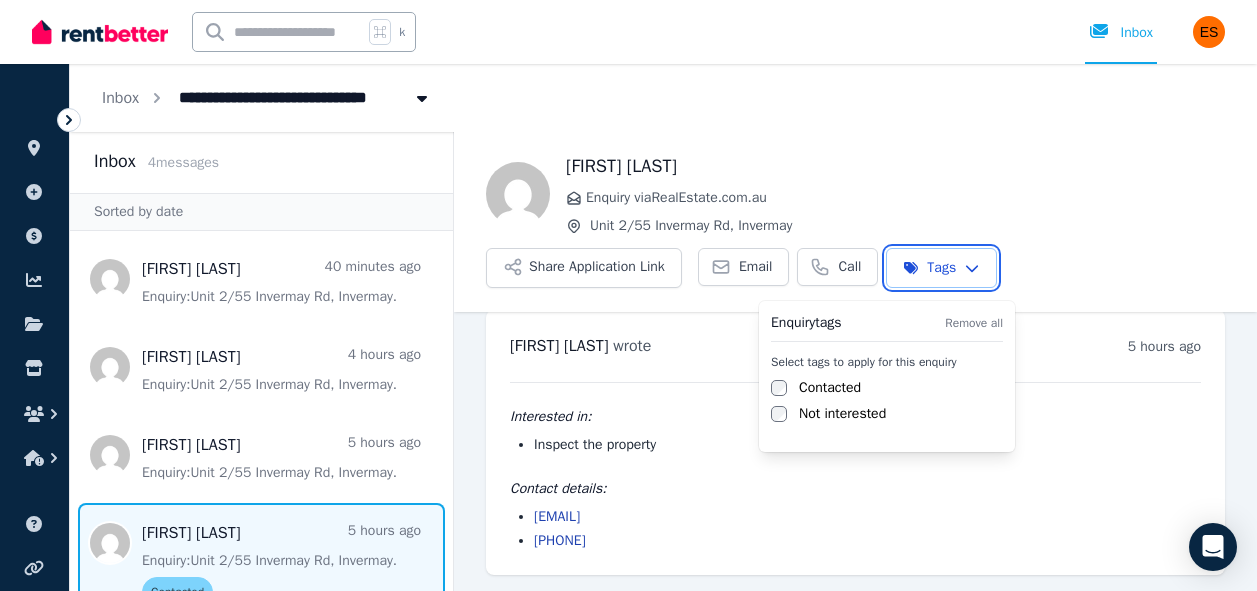 click on "**********" at bounding box center (628, 295) 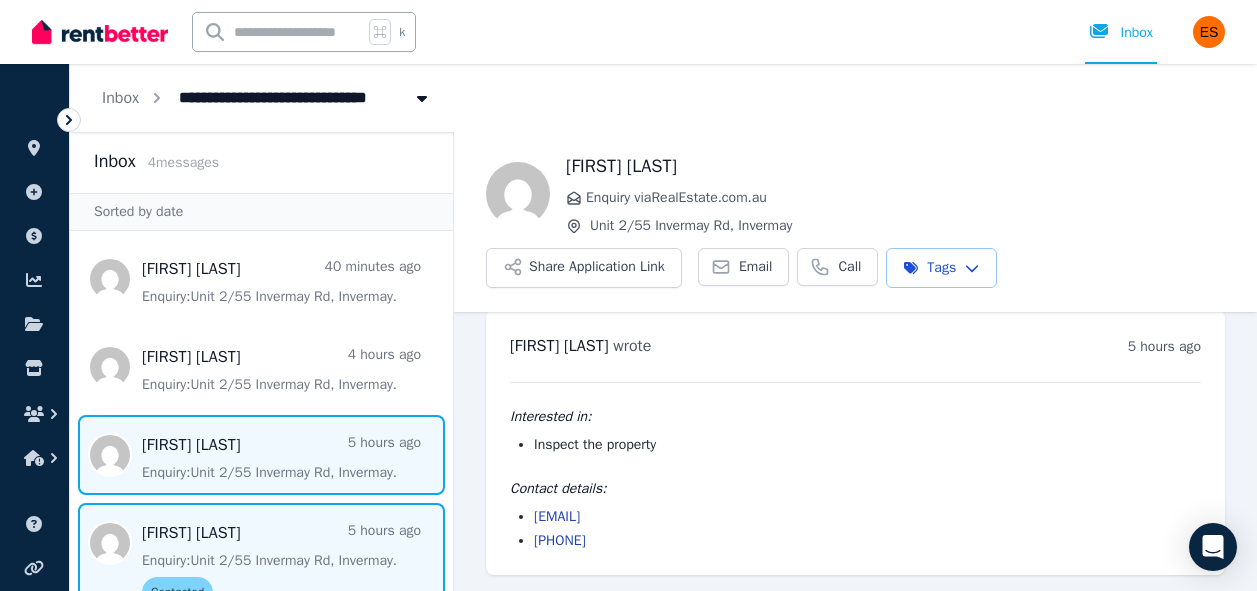 click at bounding box center (261, 455) 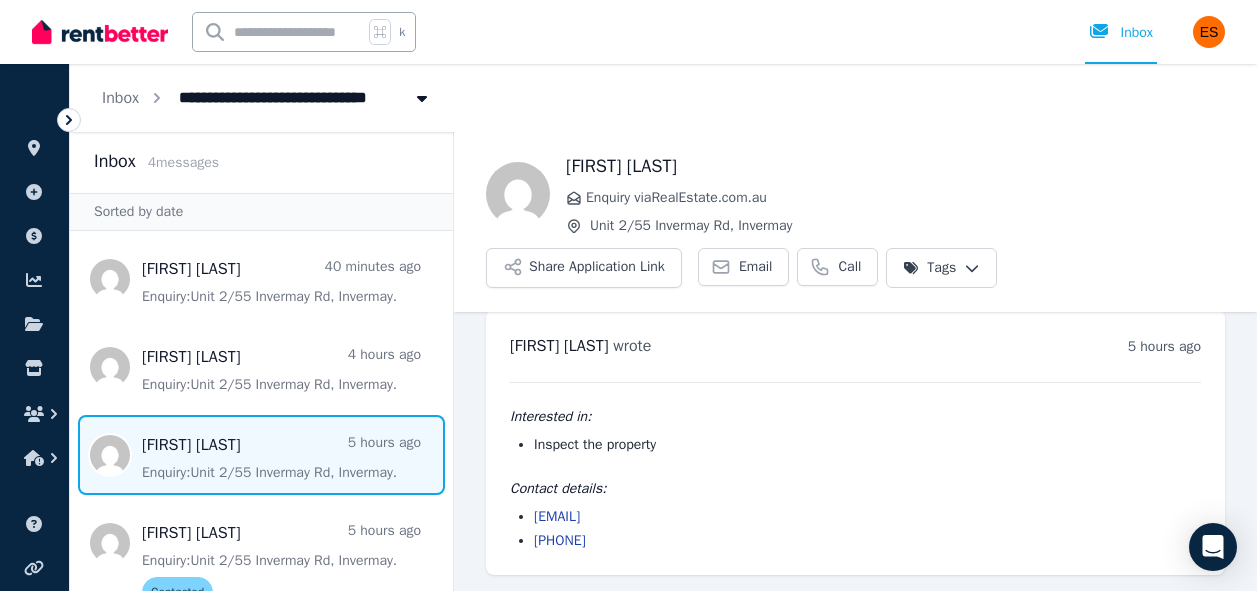 scroll, scrollTop: 0, scrollLeft: 0, axis: both 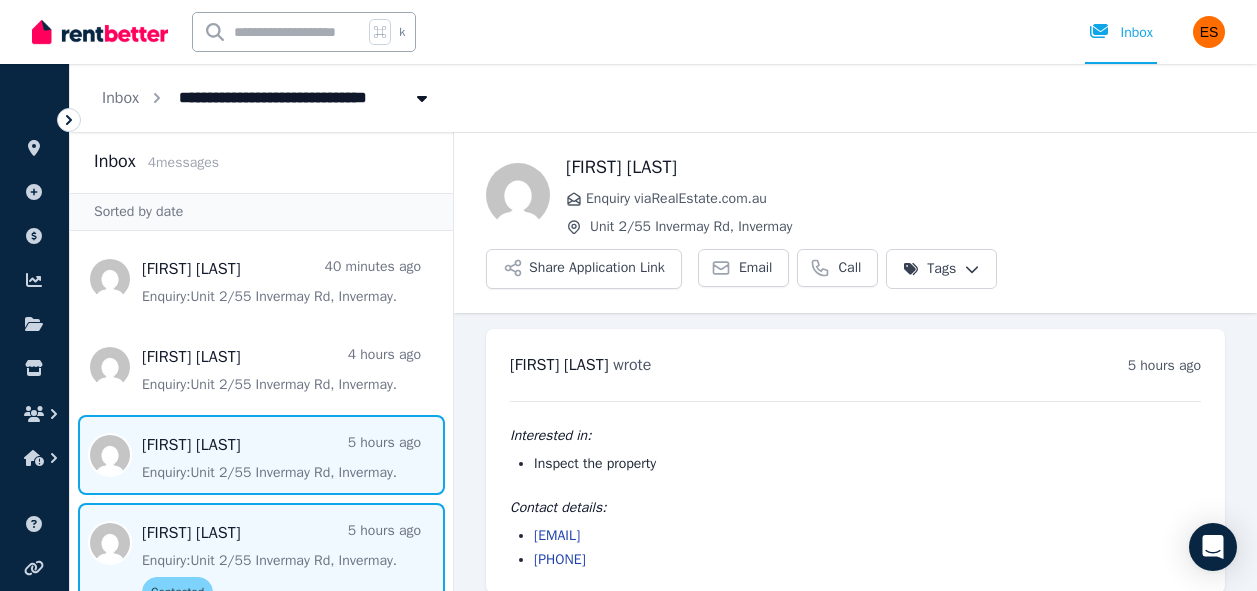 click at bounding box center [261, 561] 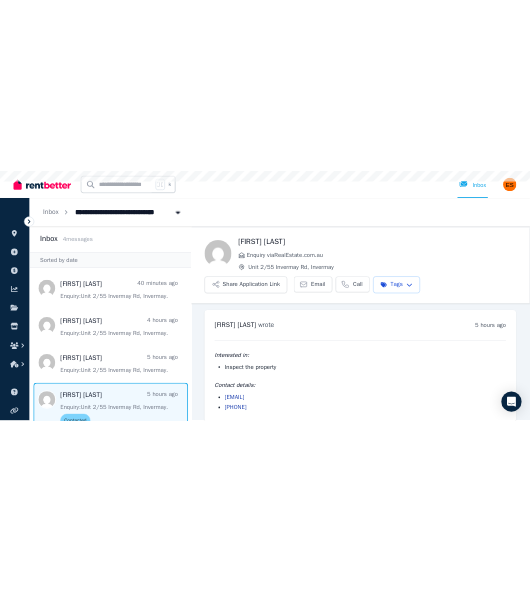 scroll, scrollTop: 19, scrollLeft: 0, axis: vertical 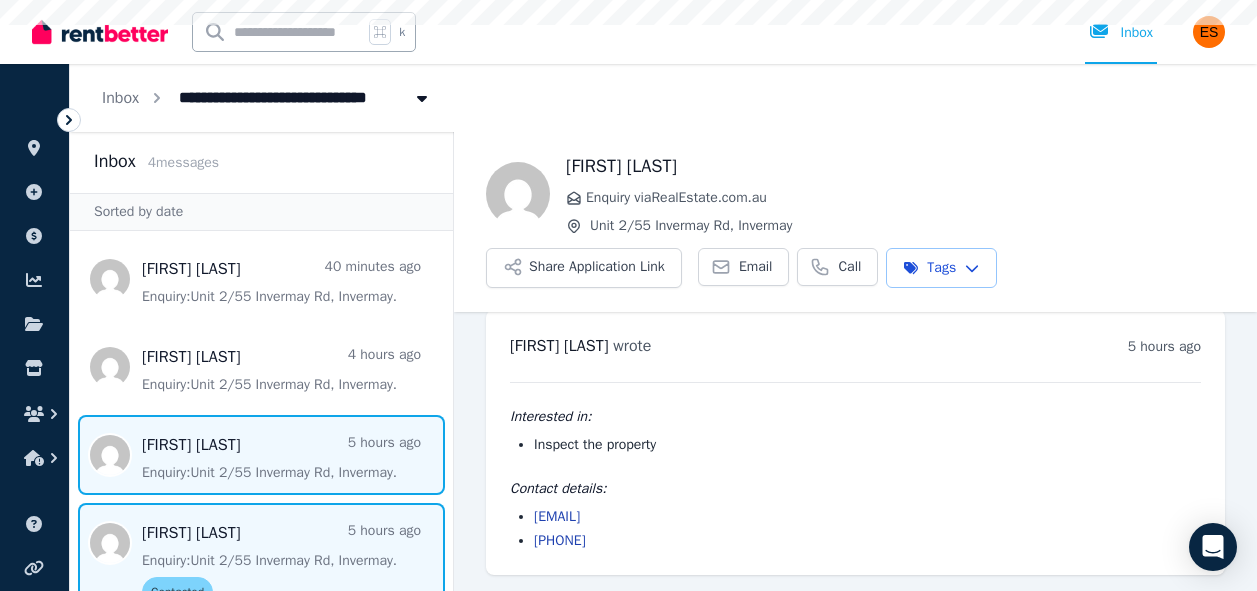 click at bounding box center (261, 455) 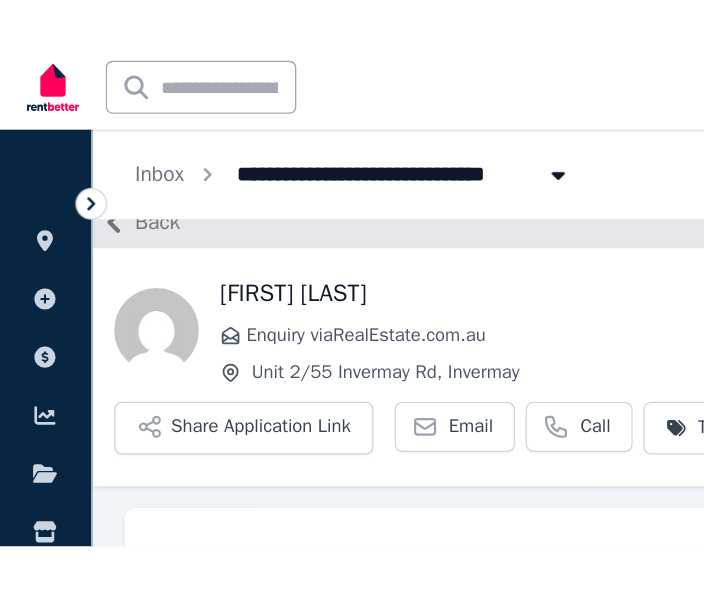scroll, scrollTop: 0, scrollLeft: 0, axis: both 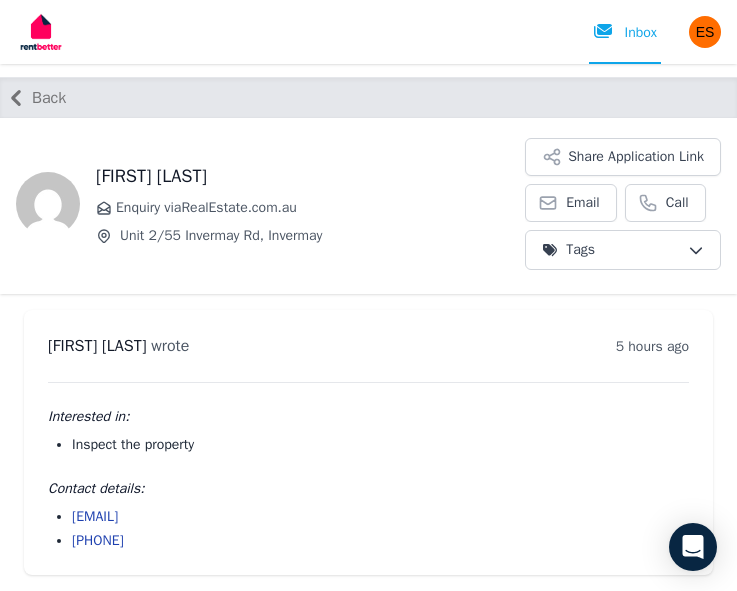 click on "**********" at bounding box center [368, 260] 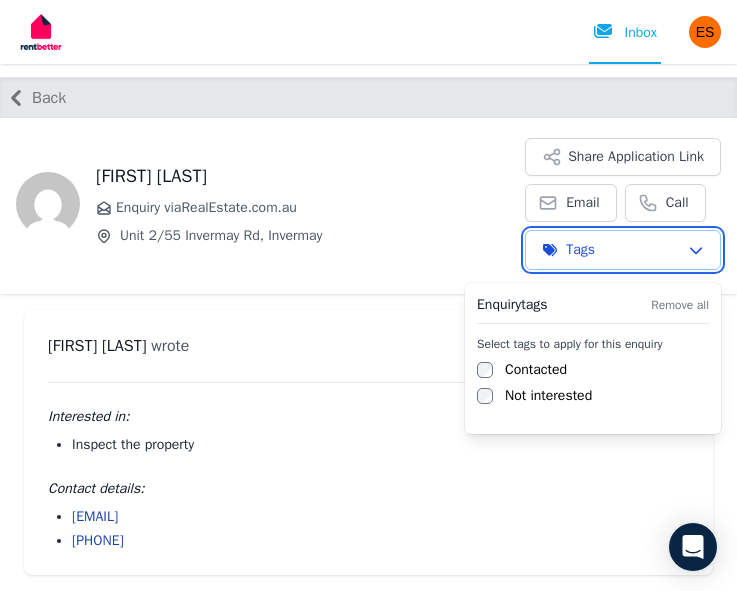 click on "**********" at bounding box center (368, 260) 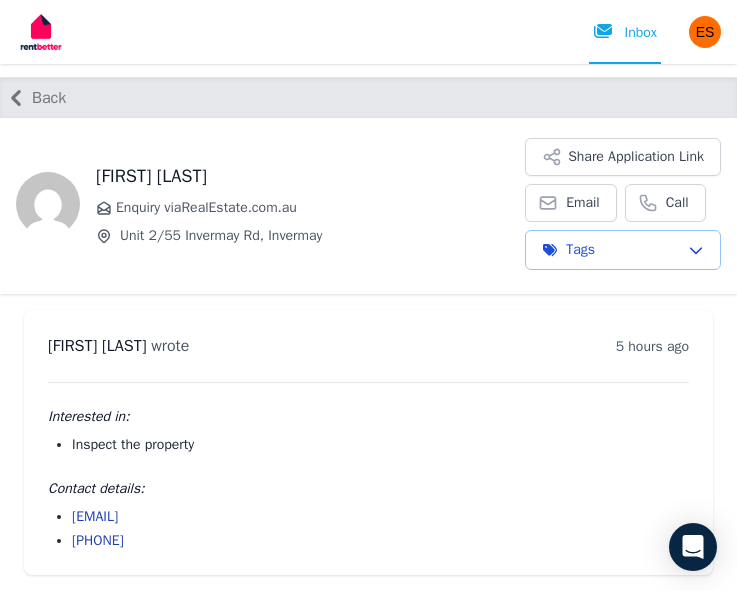drag, startPoint x: 733, startPoint y: 426, endPoint x: 1096, endPoint y: 424, distance: 363.00552 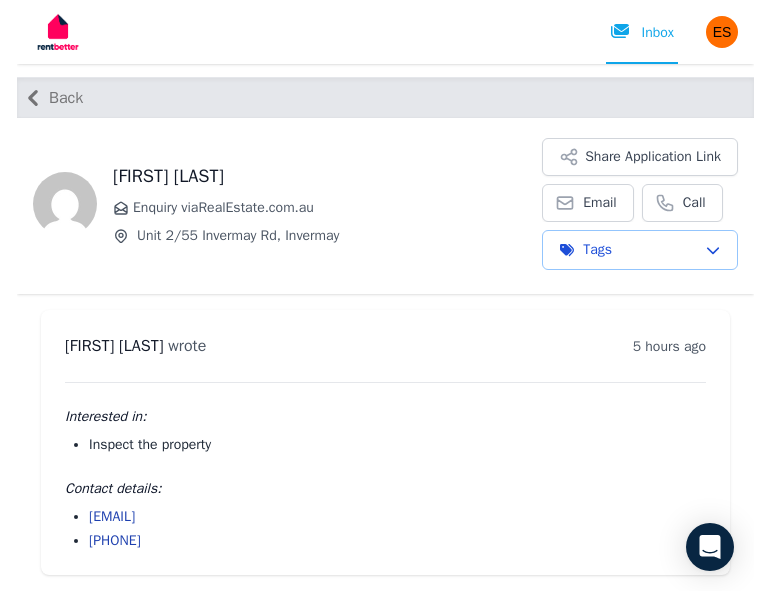 scroll, scrollTop: 0, scrollLeft: 0, axis: both 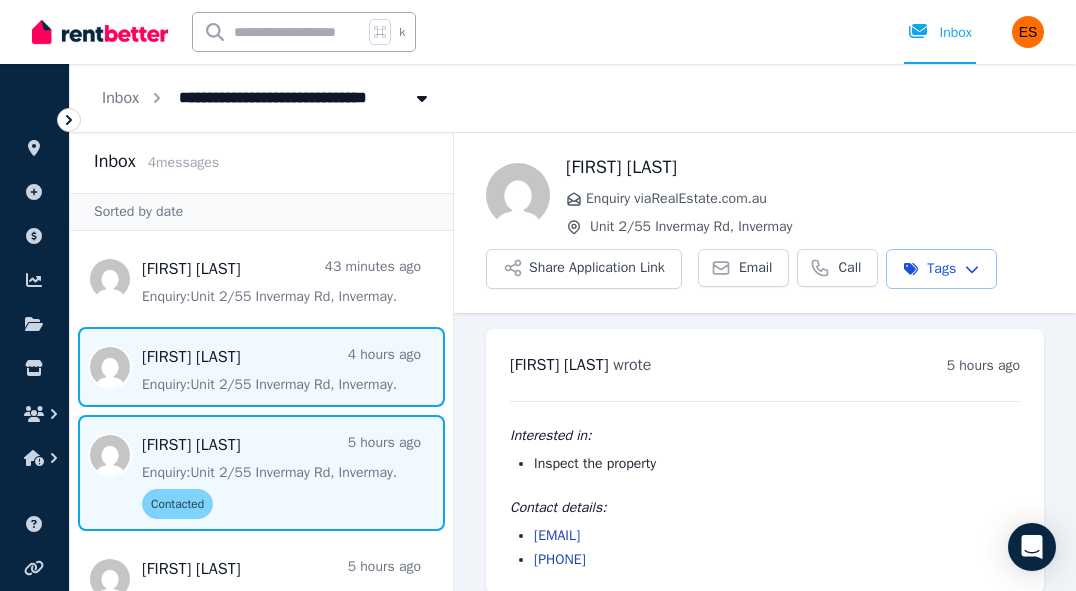 click at bounding box center [261, 367] 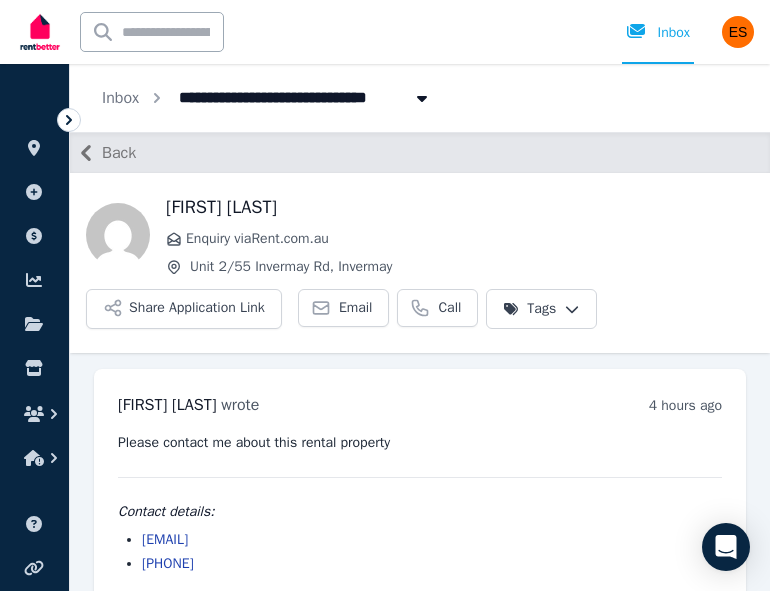 click on "**********" at bounding box center (385, 295) 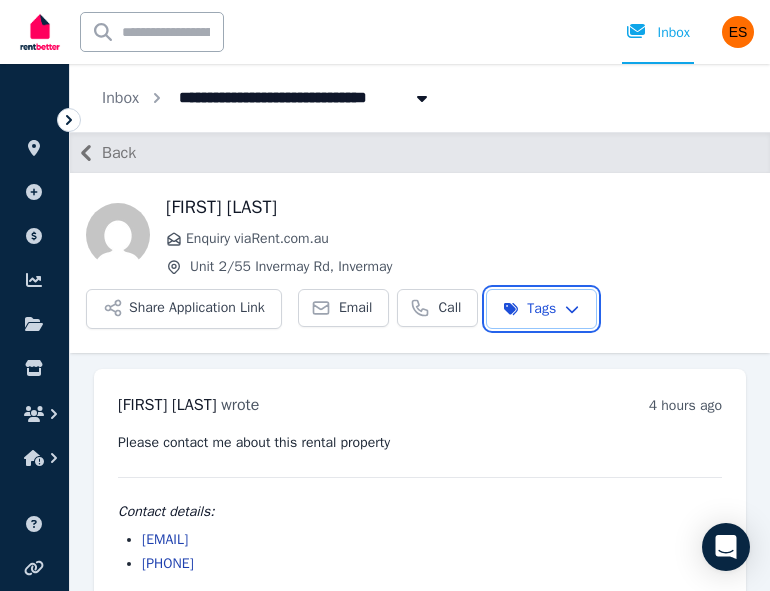 click on "**********" at bounding box center [385, 295] 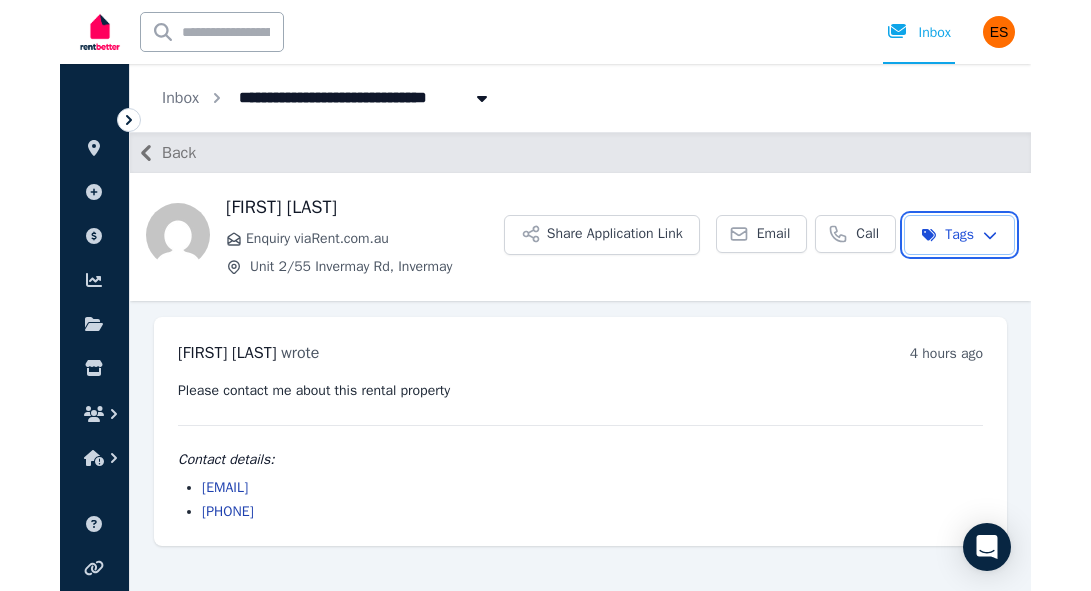 scroll, scrollTop: 0, scrollLeft: 0, axis: both 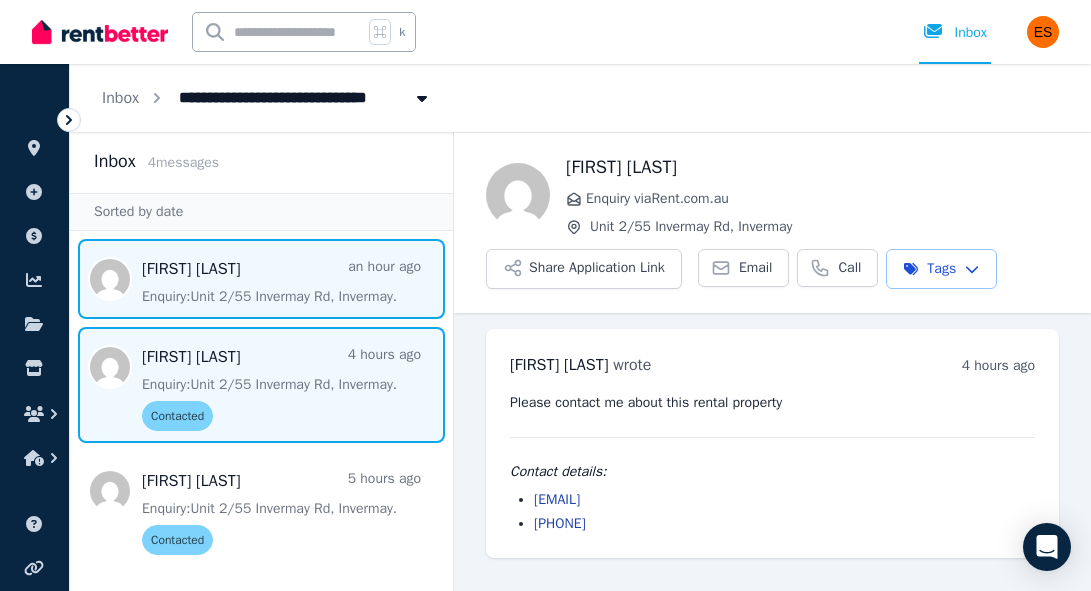 click at bounding box center (261, 279) 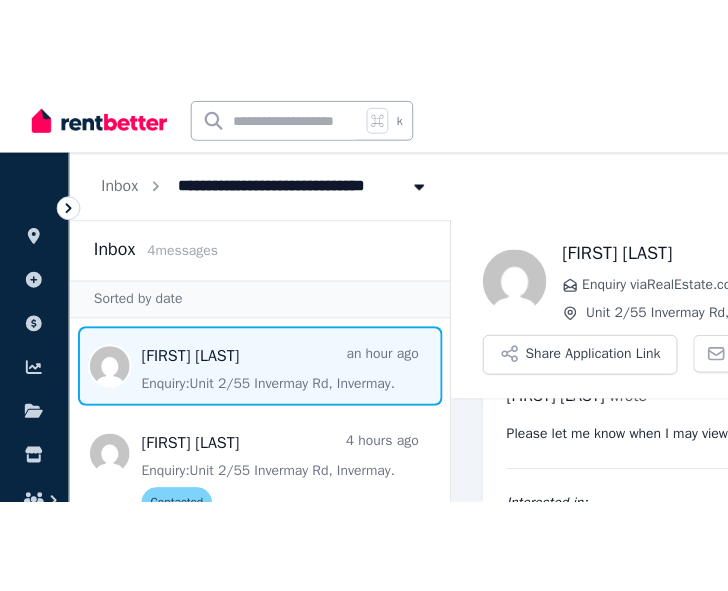 scroll, scrollTop: 0, scrollLeft: 0, axis: both 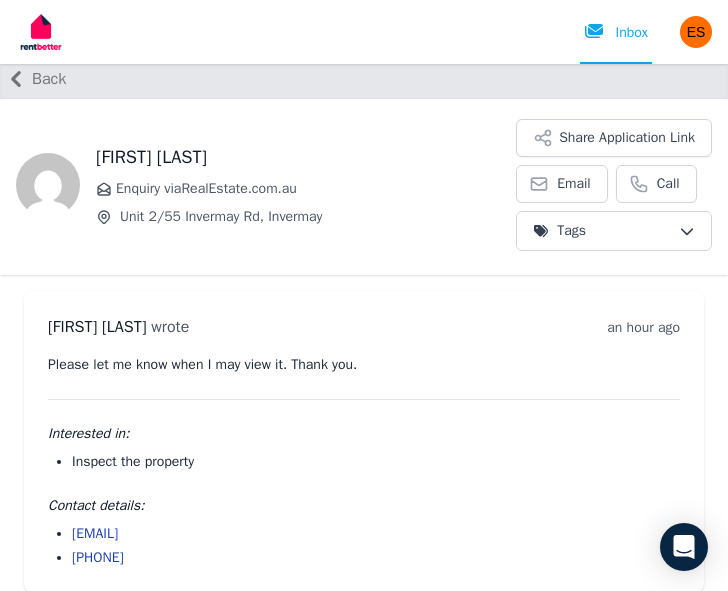 click on "**********" at bounding box center (364, 241) 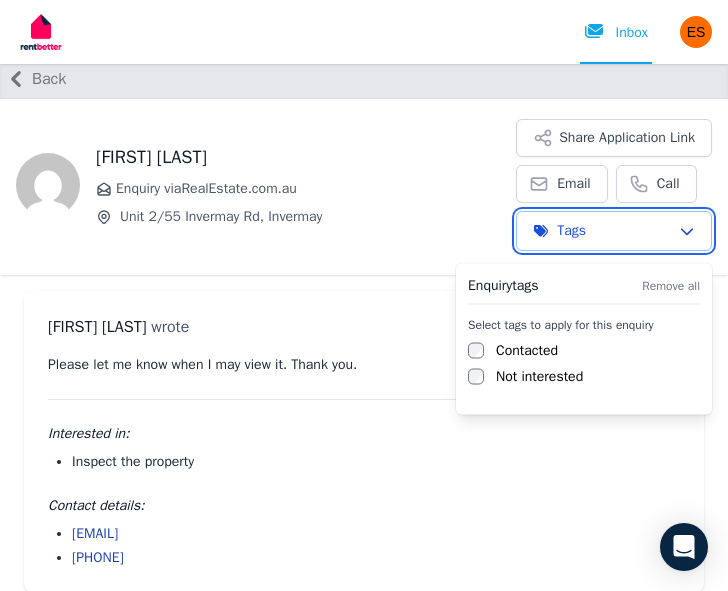 scroll, scrollTop: 71, scrollLeft: 0, axis: vertical 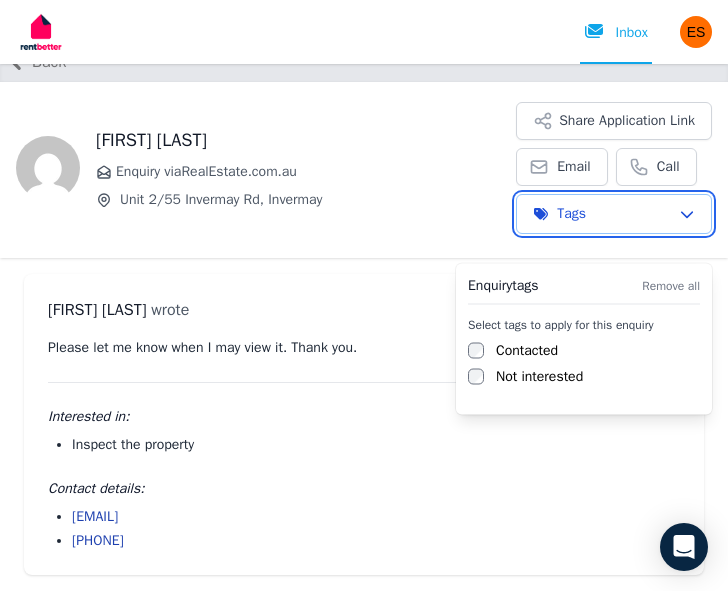 click on "**********" at bounding box center (364, 224) 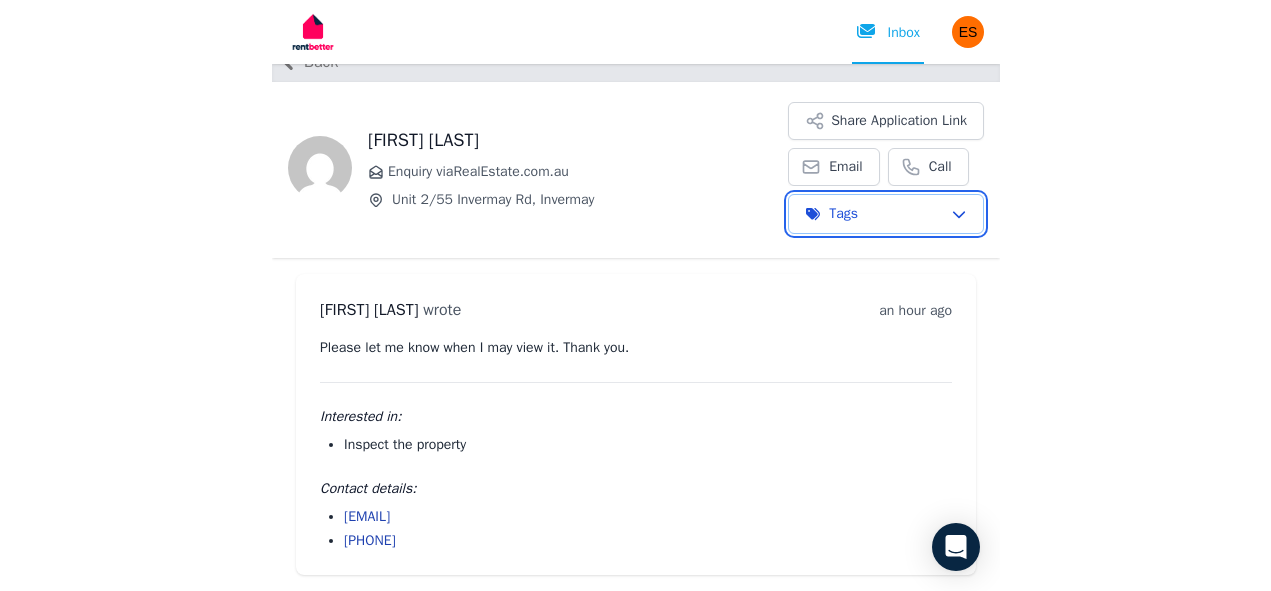 scroll, scrollTop: 0, scrollLeft: 0, axis: both 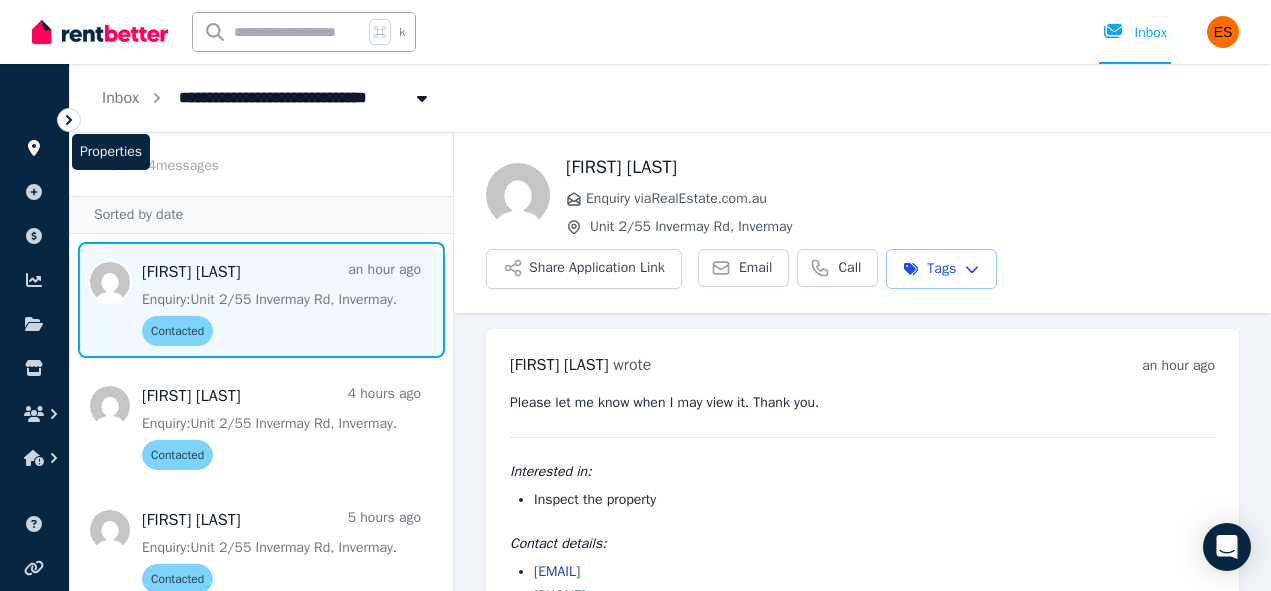 click 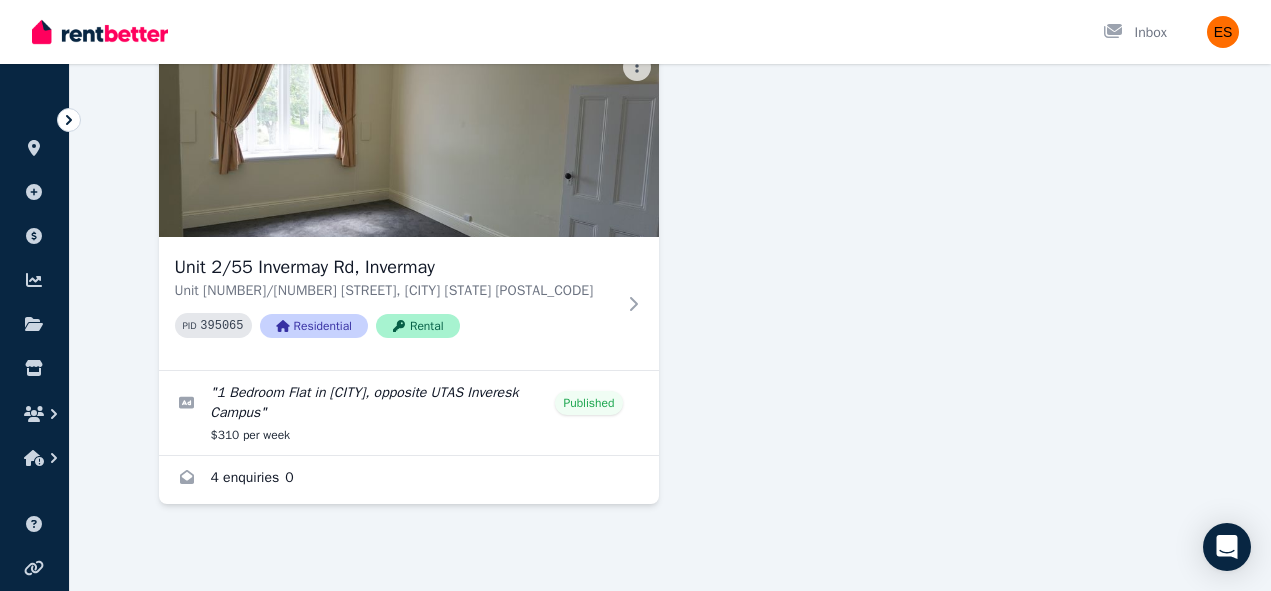 scroll, scrollTop: 604, scrollLeft: 0, axis: vertical 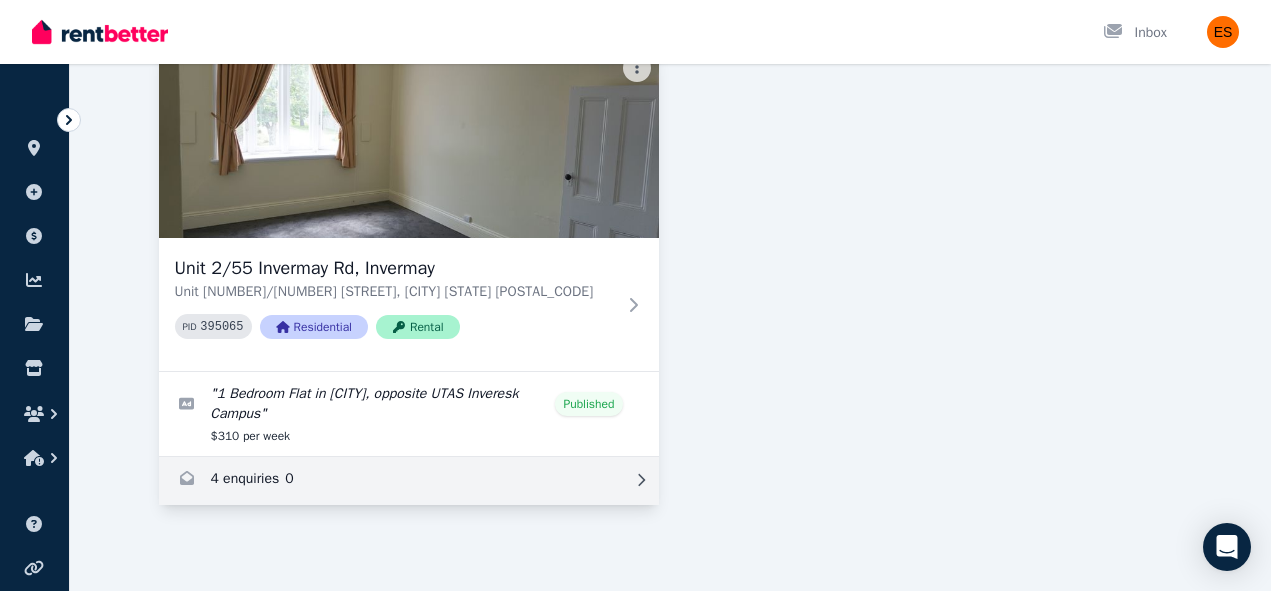 click at bounding box center (409, 481) 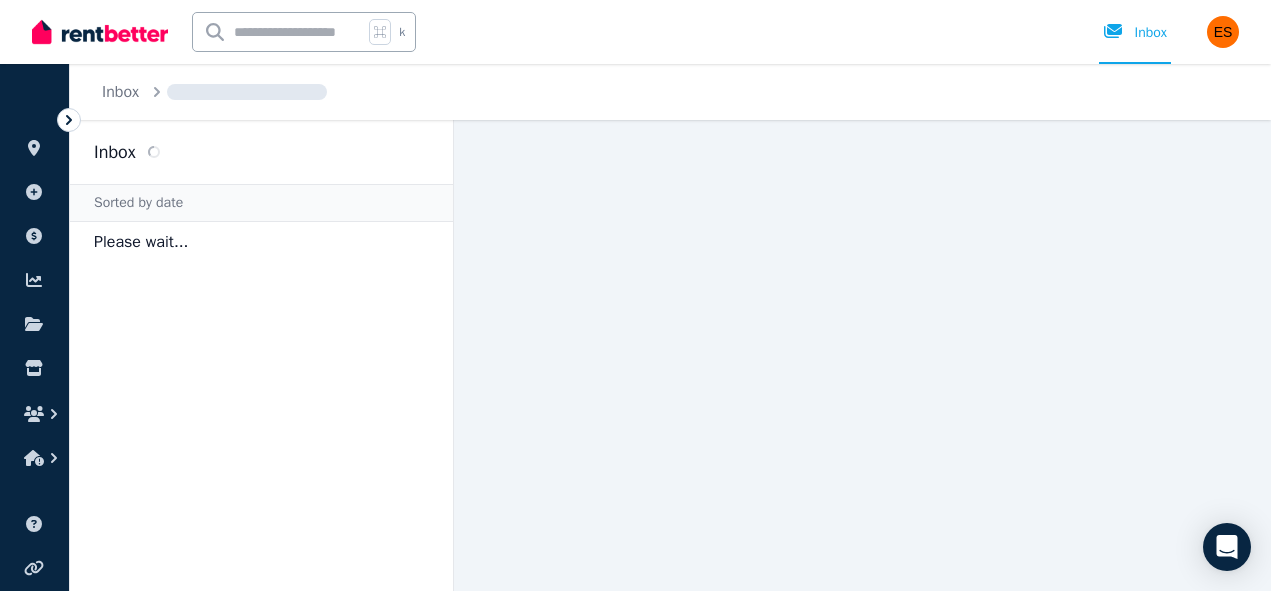 scroll, scrollTop: 0, scrollLeft: 0, axis: both 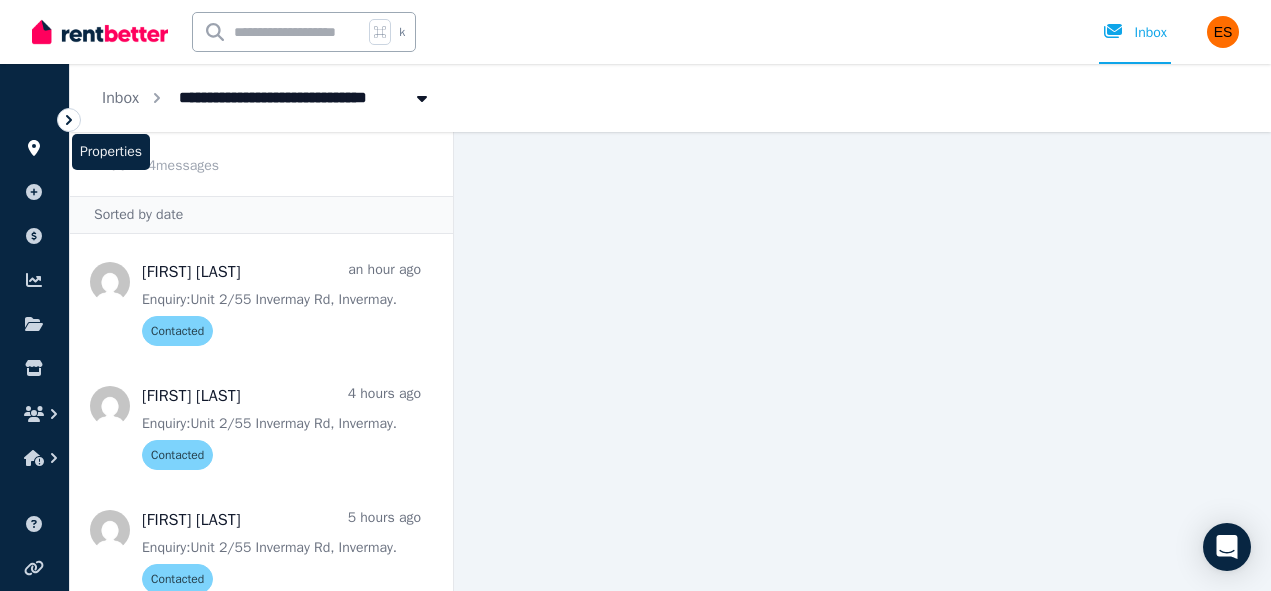 click 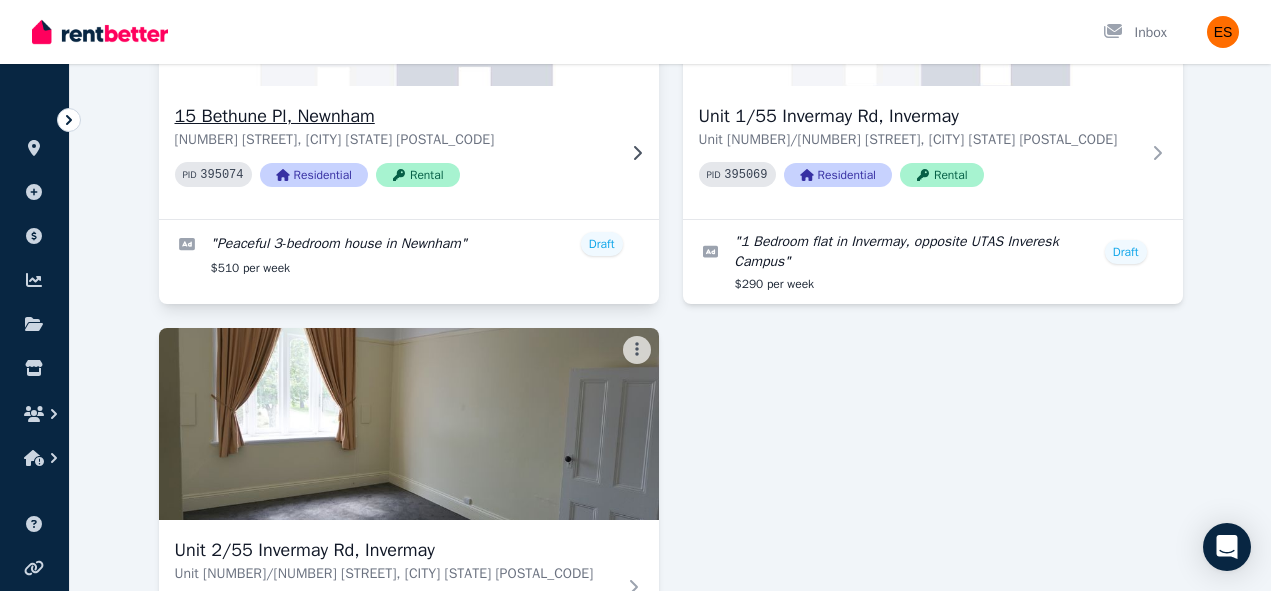 scroll, scrollTop: 610, scrollLeft: 0, axis: vertical 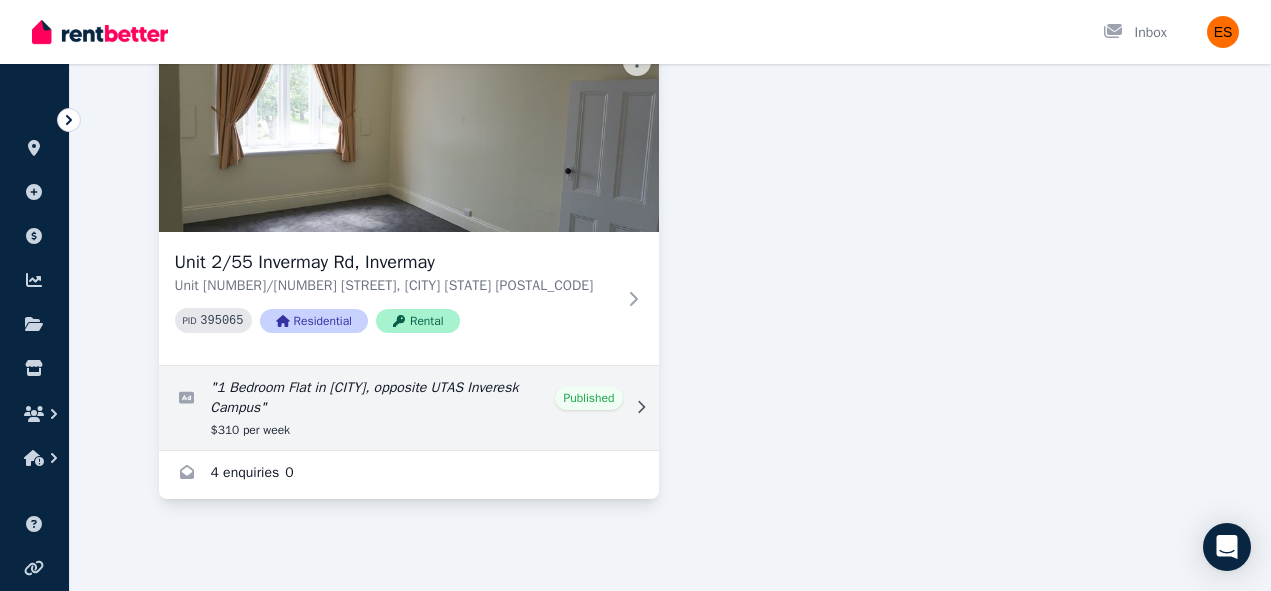 click at bounding box center [409, 408] 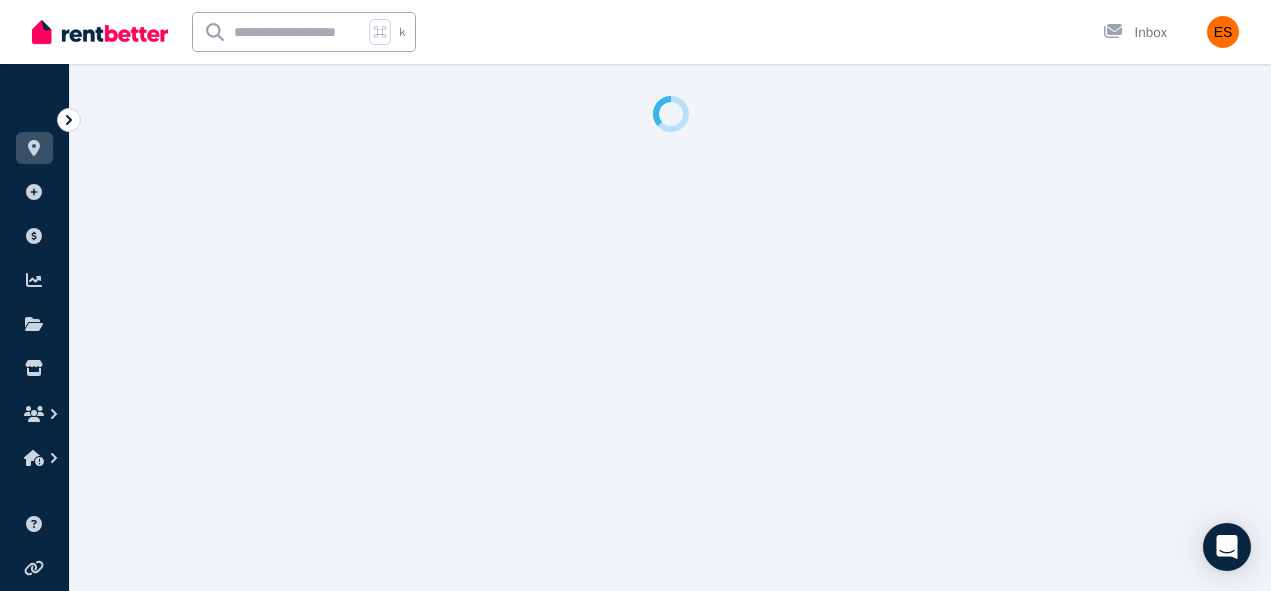 select on "***" 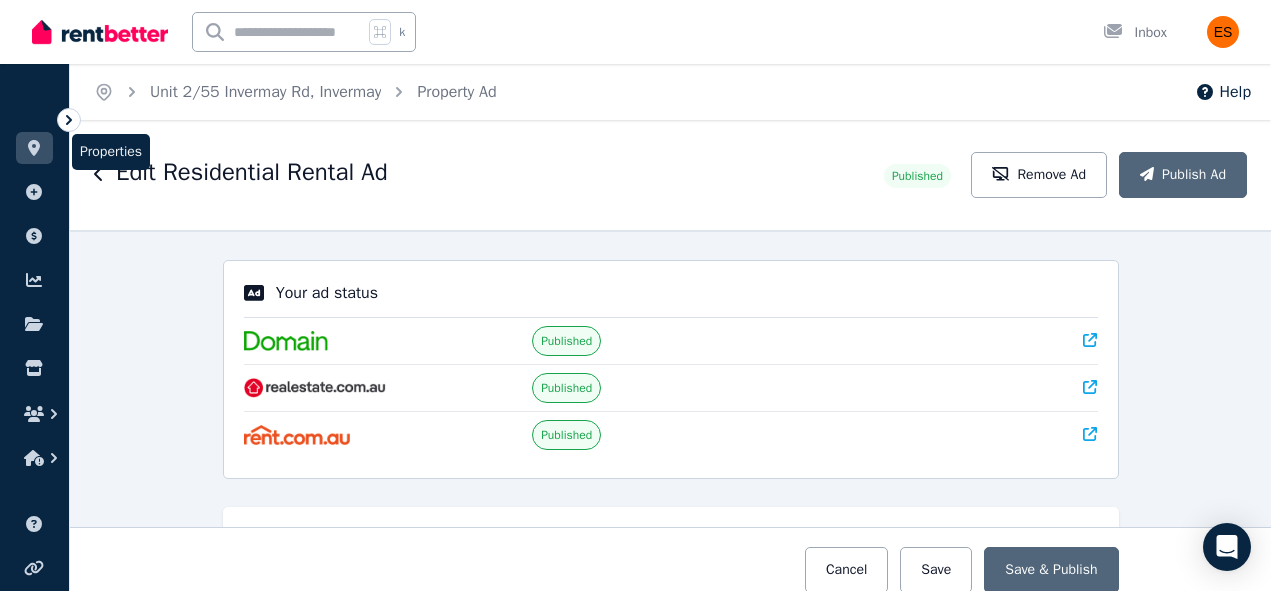 click 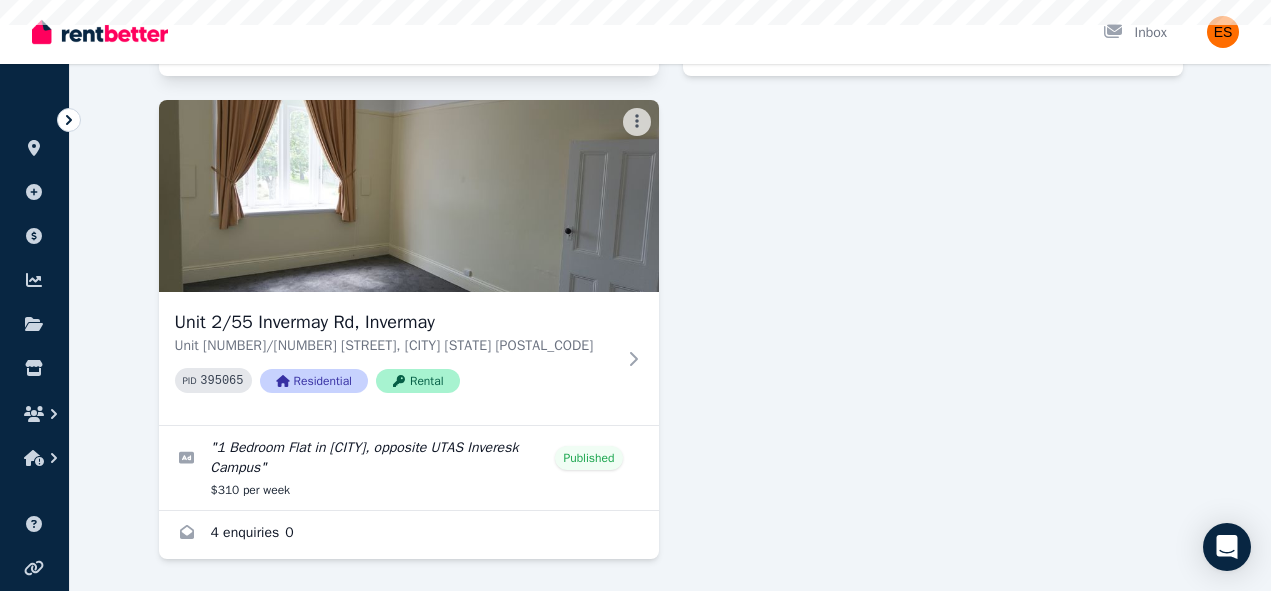 scroll, scrollTop: 610, scrollLeft: 0, axis: vertical 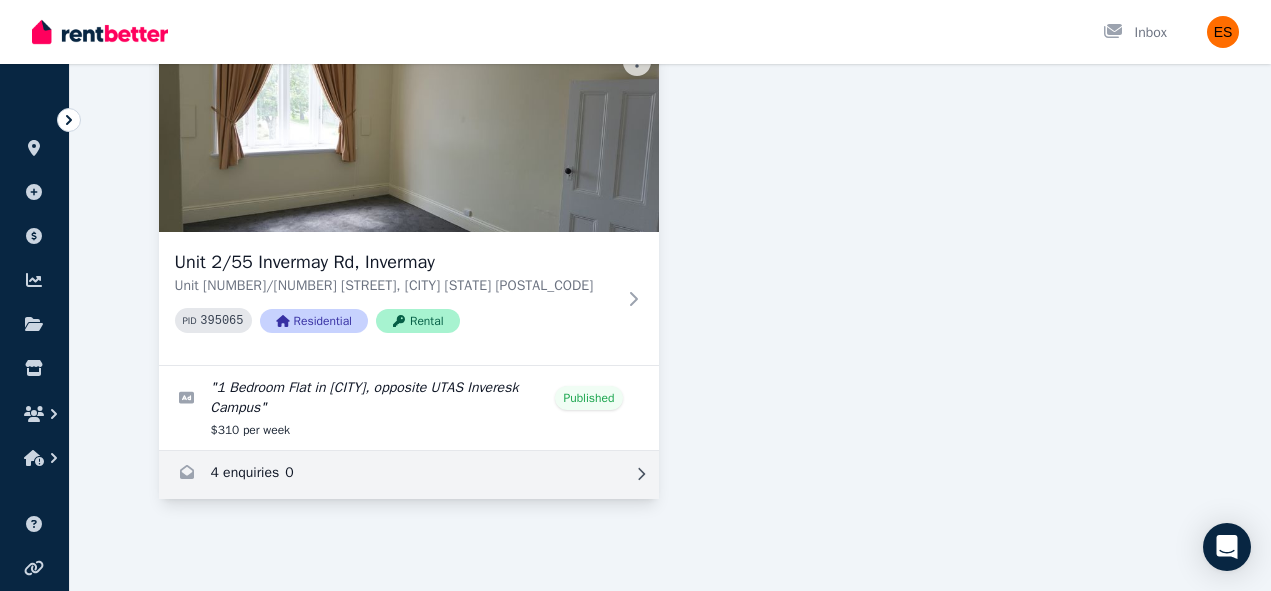 click at bounding box center [409, 475] 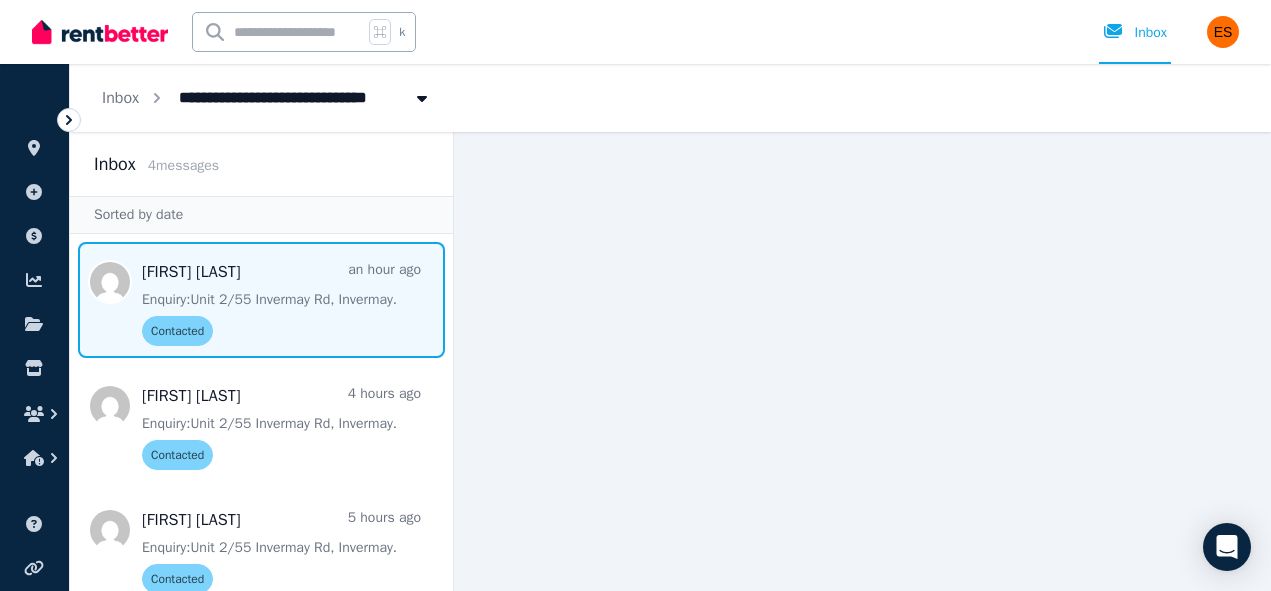 click at bounding box center (261, 300) 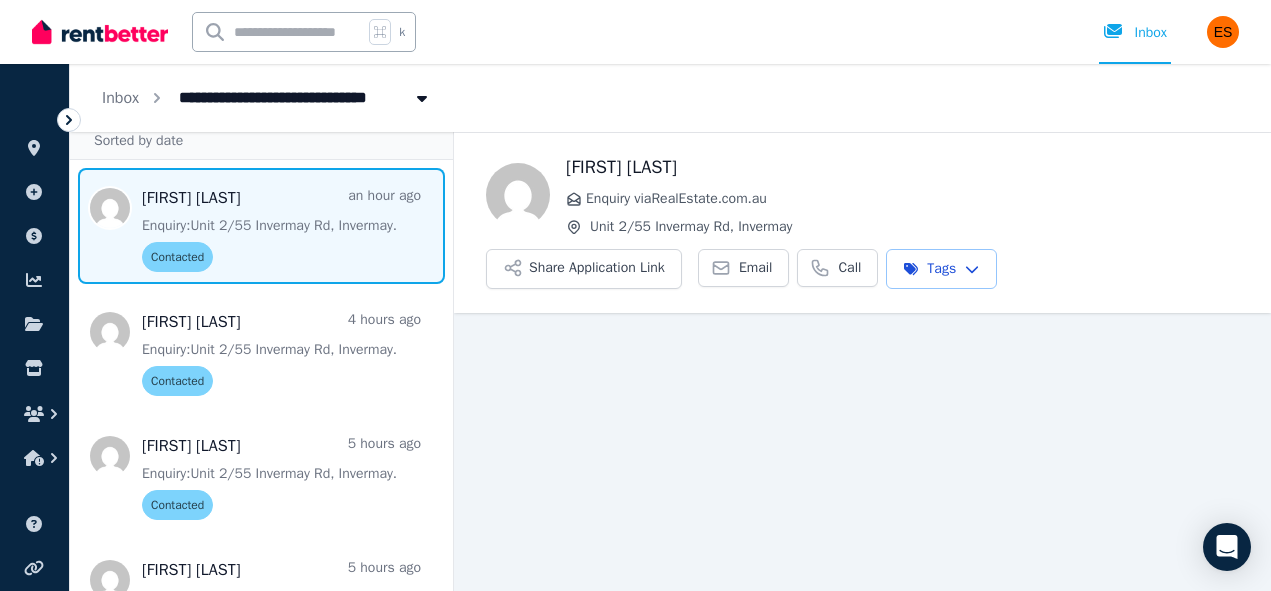 scroll, scrollTop: 79, scrollLeft: 0, axis: vertical 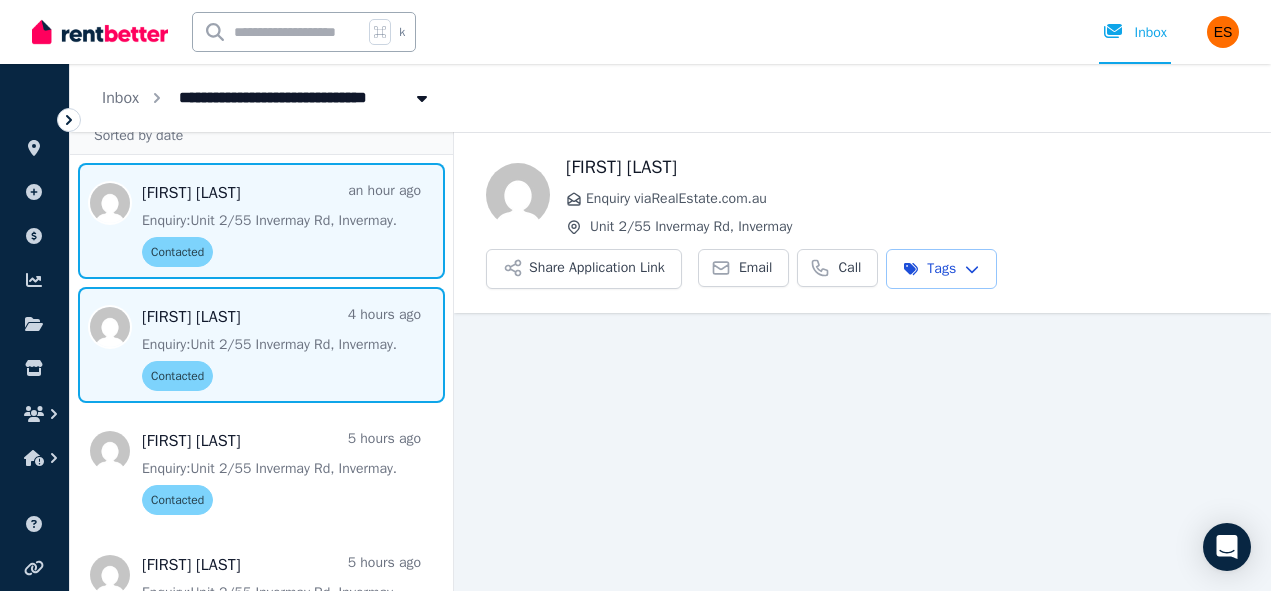 click at bounding box center [261, 345] 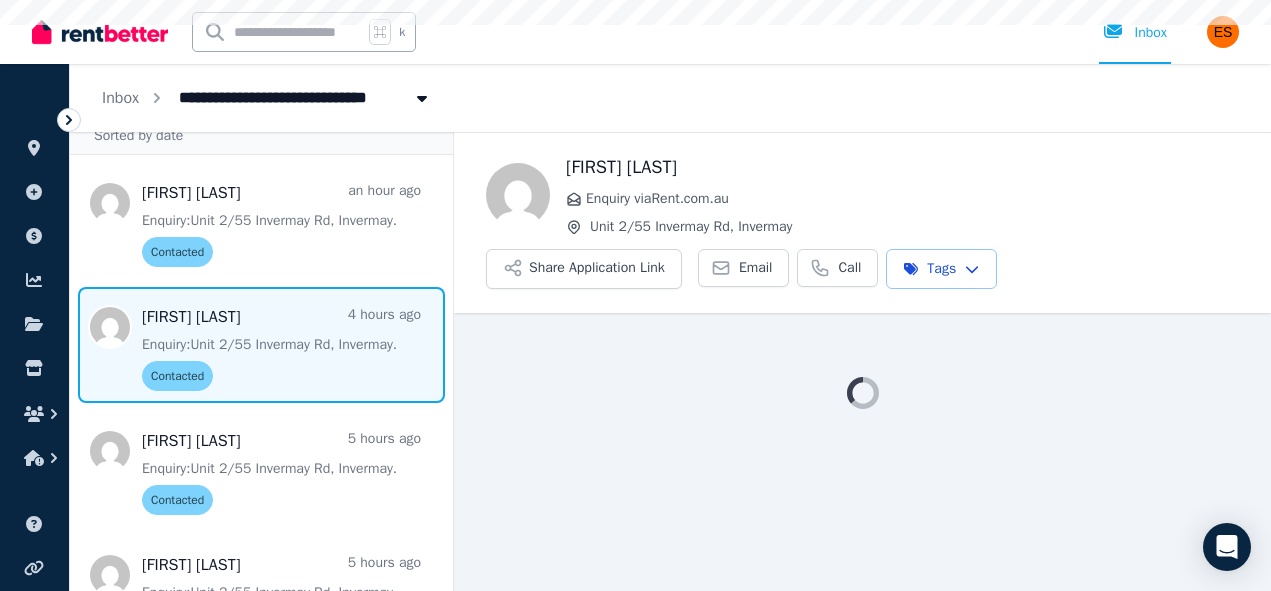 scroll, scrollTop: 147, scrollLeft: 0, axis: vertical 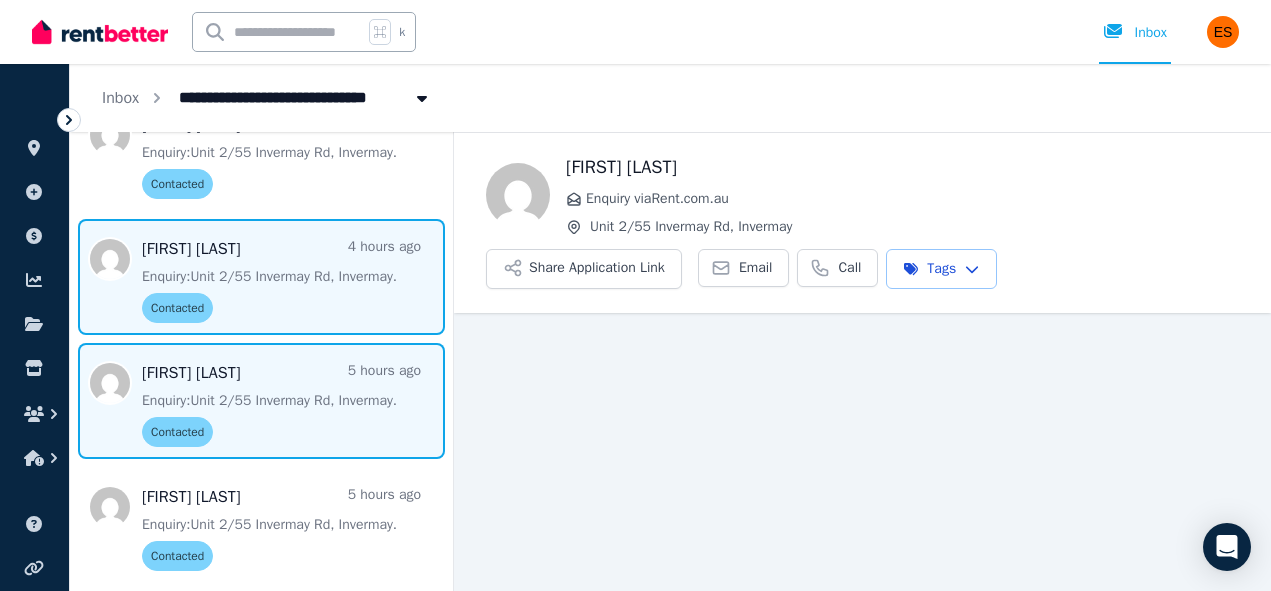 click at bounding box center (261, 401) 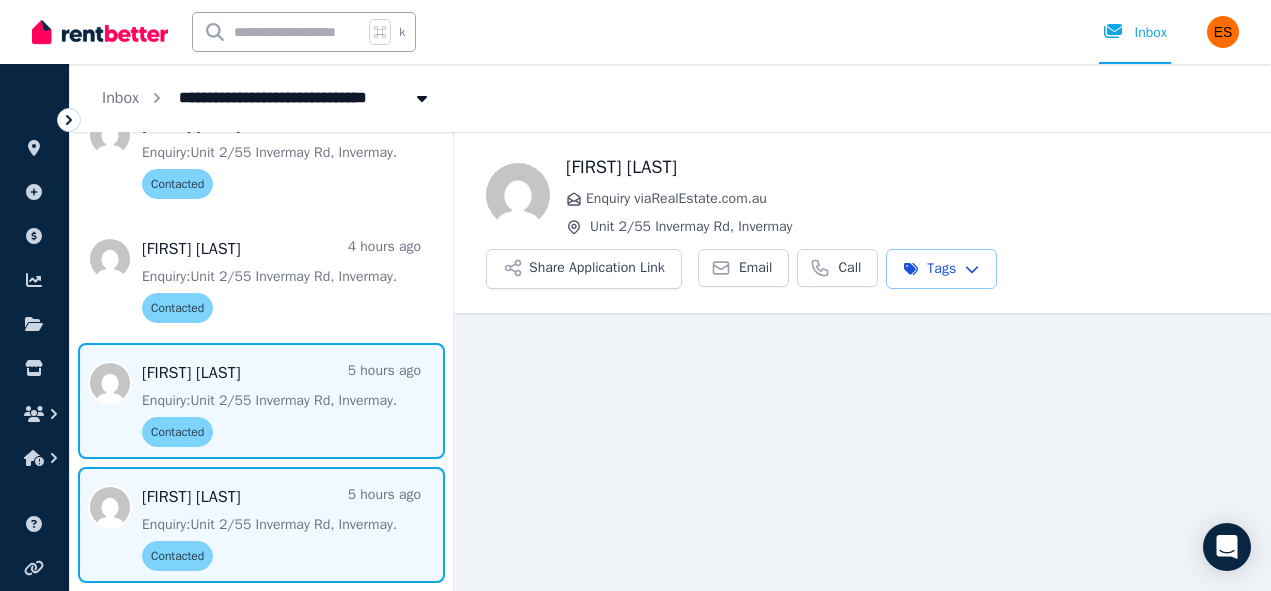 click at bounding box center (261, 525) 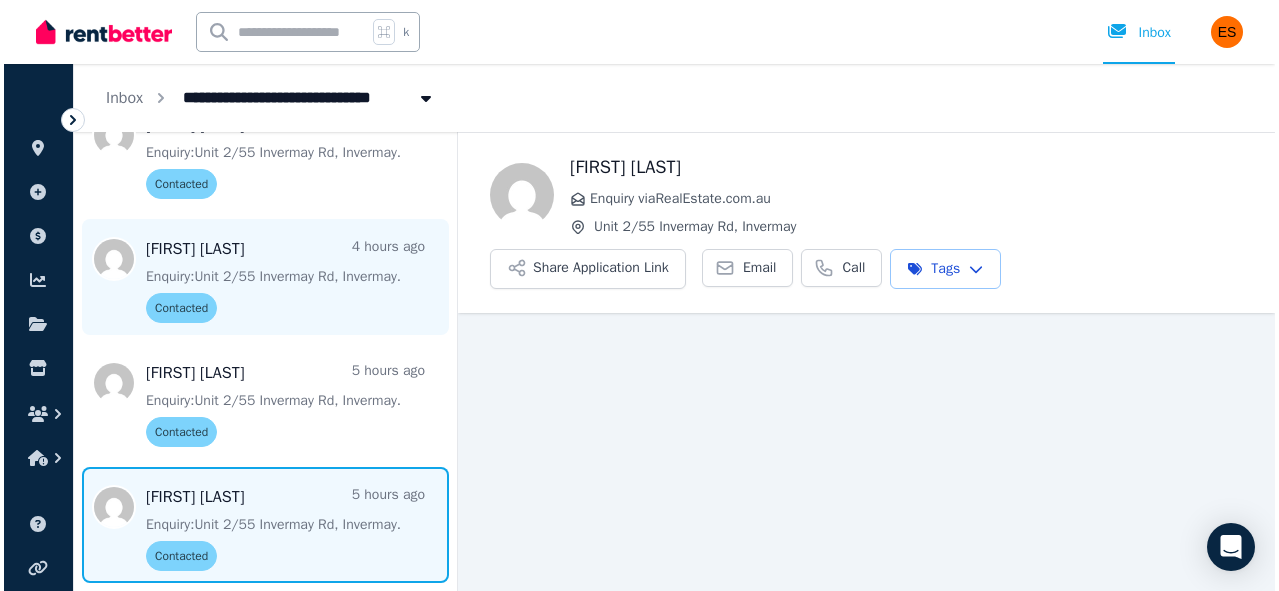 scroll, scrollTop: 0, scrollLeft: 0, axis: both 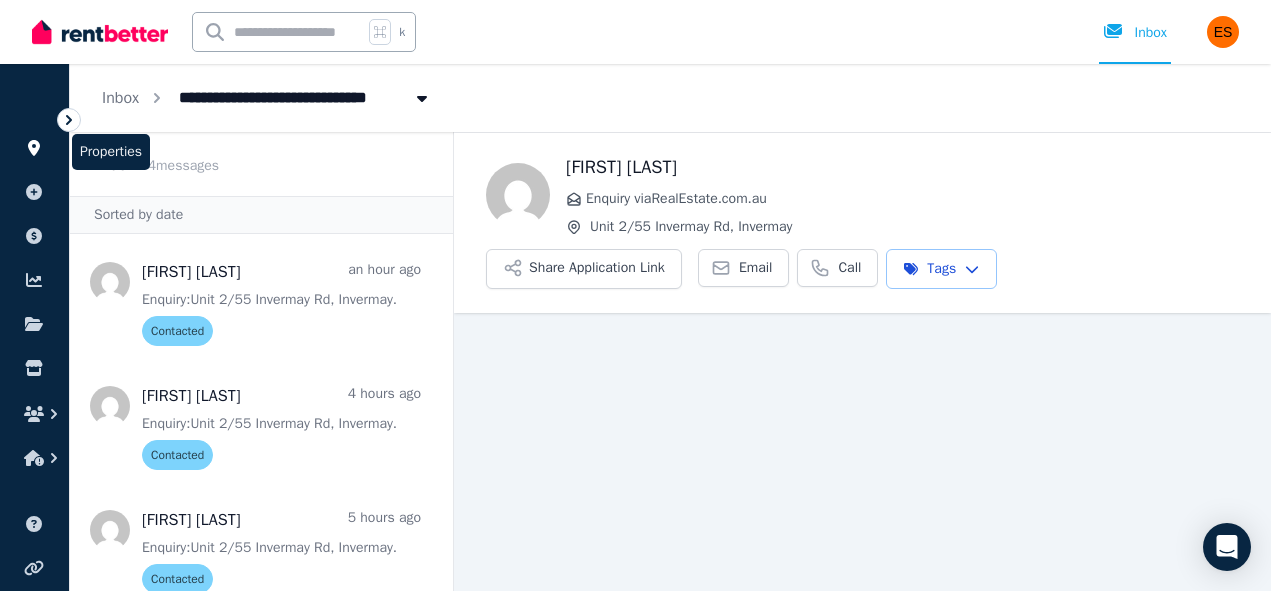 click 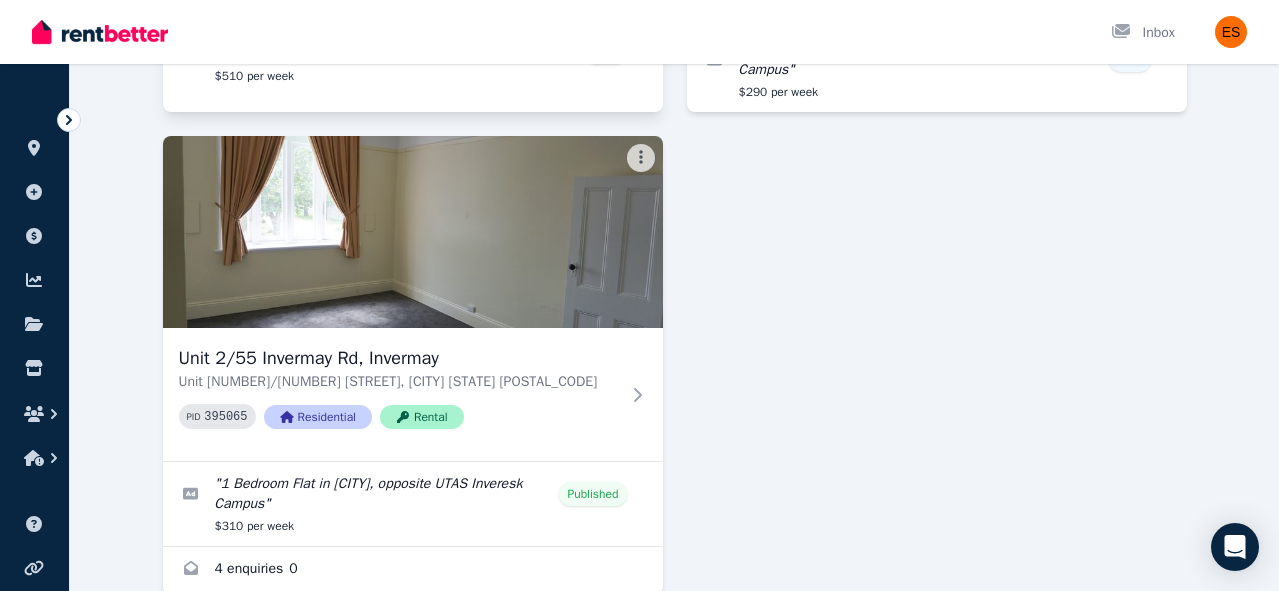 scroll, scrollTop: 610, scrollLeft: 0, axis: vertical 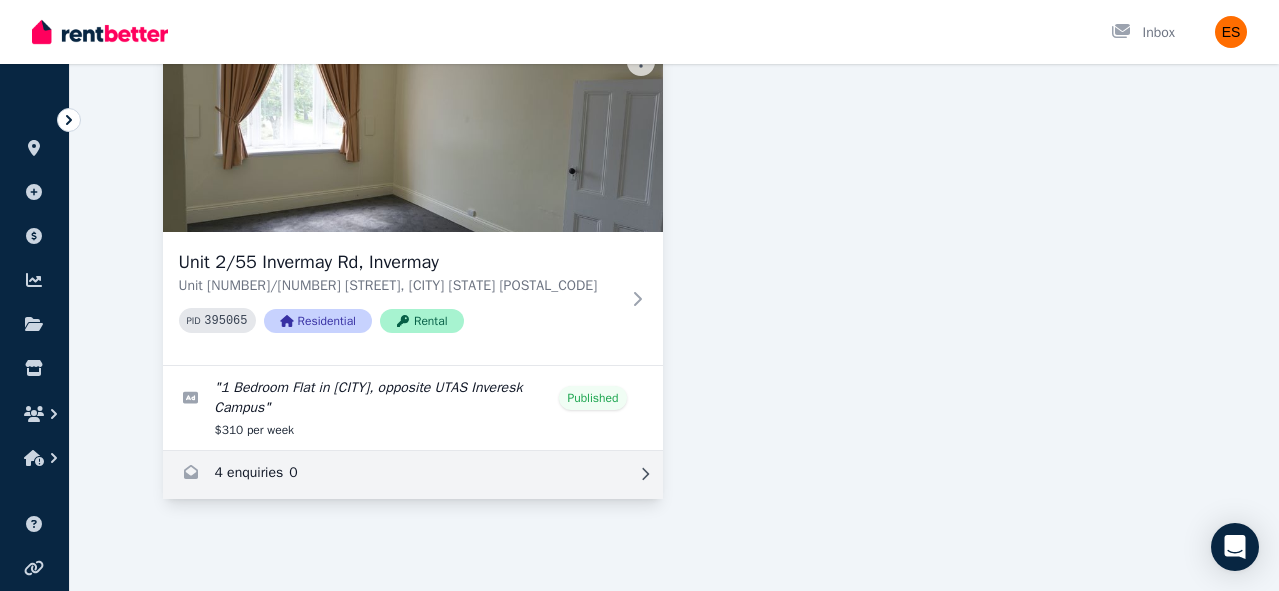 click at bounding box center (413, 475) 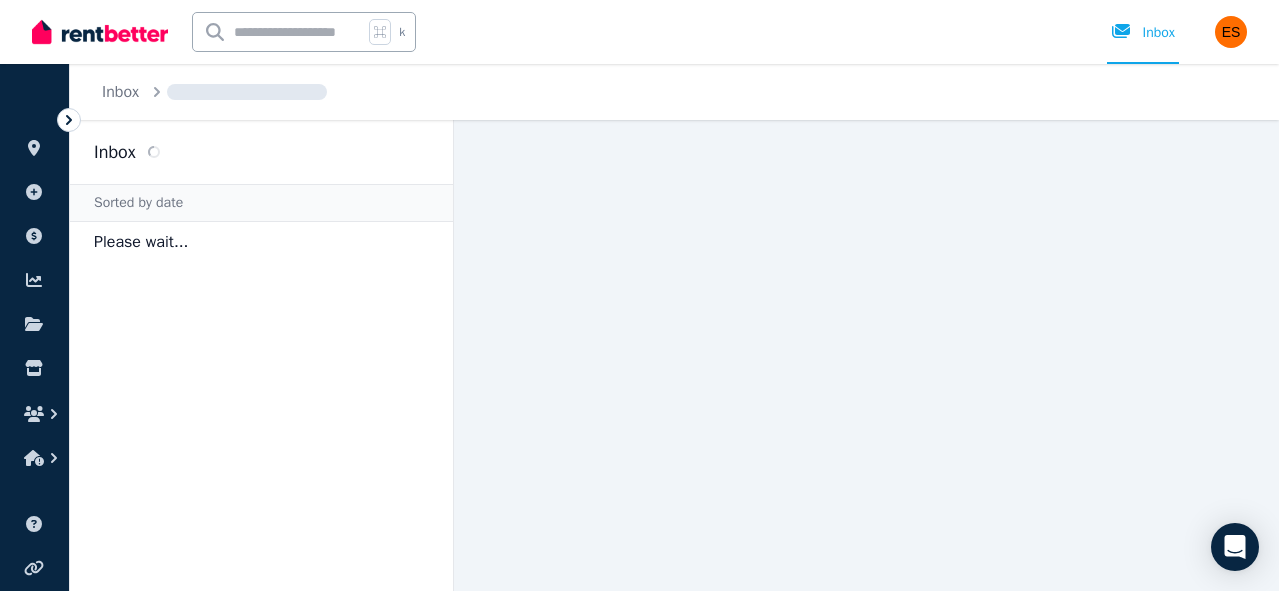 scroll, scrollTop: 0, scrollLeft: 0, axis: both 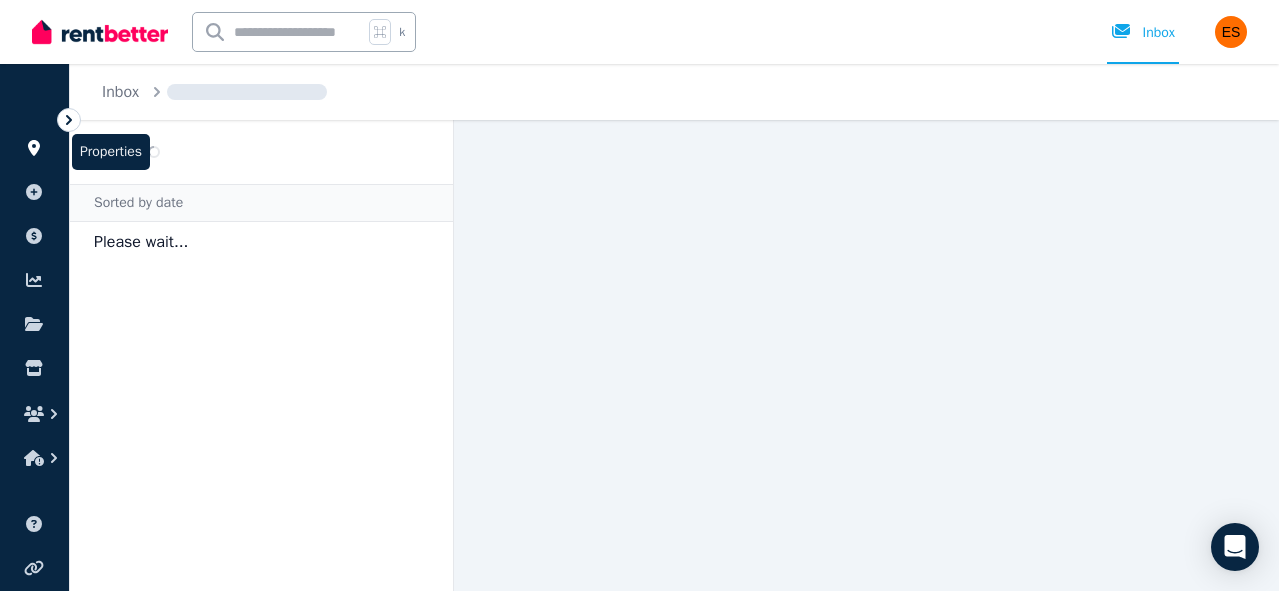 click 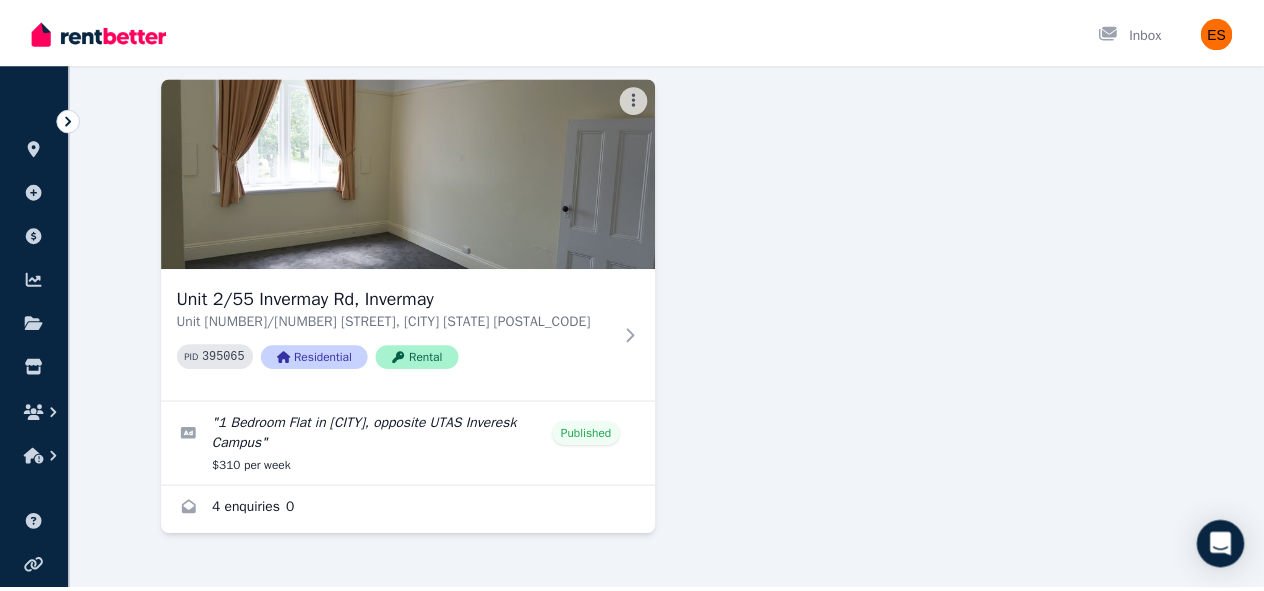 scroll, scrollTop: 571, scrollLeft: 0, axis: vertical 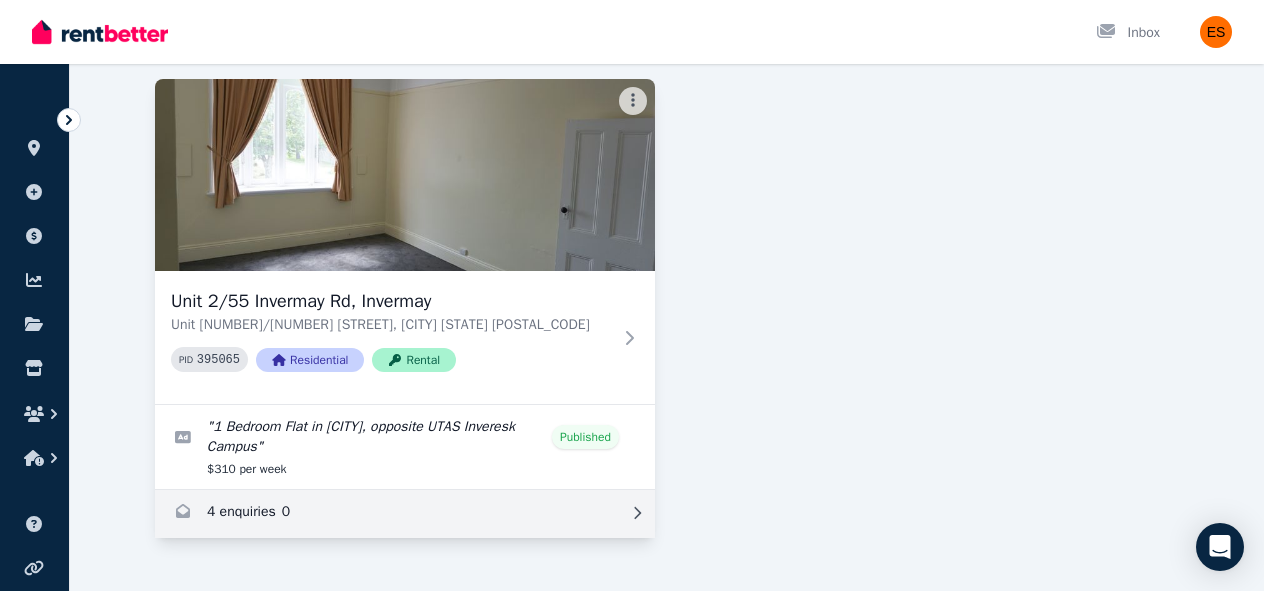 click at bounding box center [405, 514] 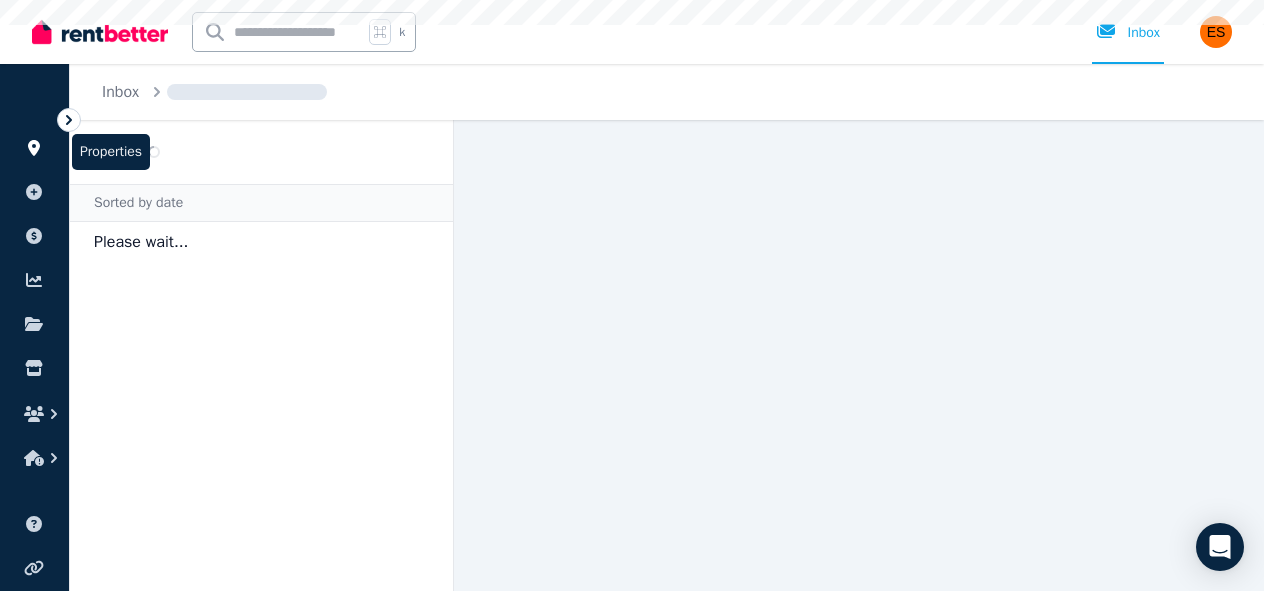 scroll, scrollTop: 0, scrollLeft: 0, axis: both 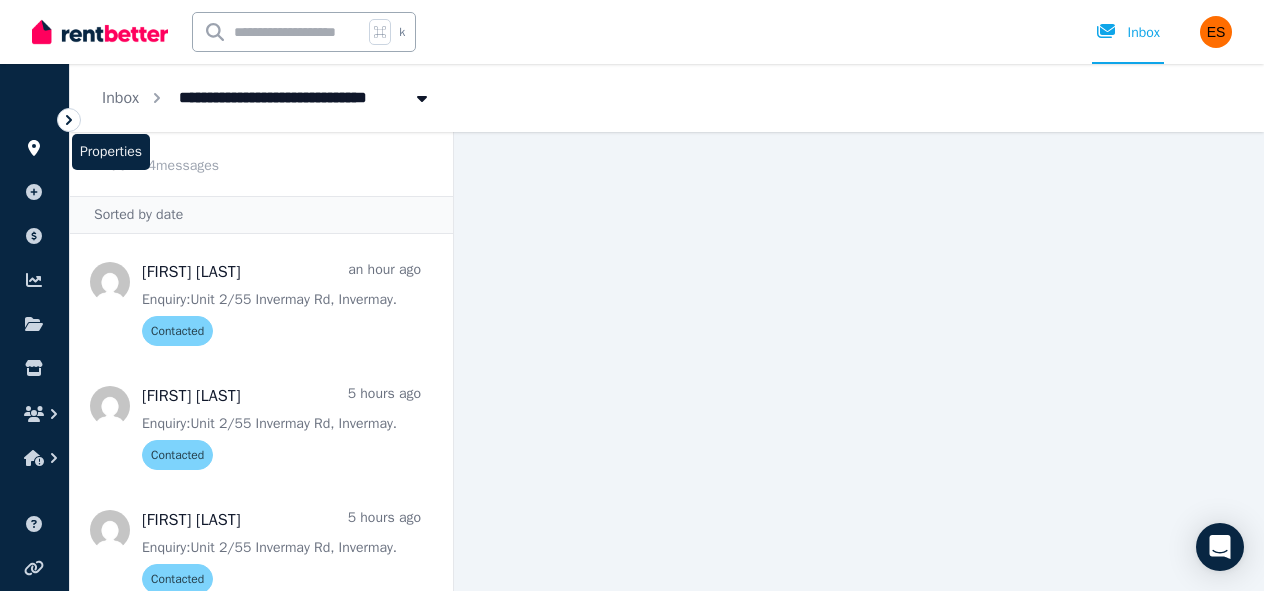 click 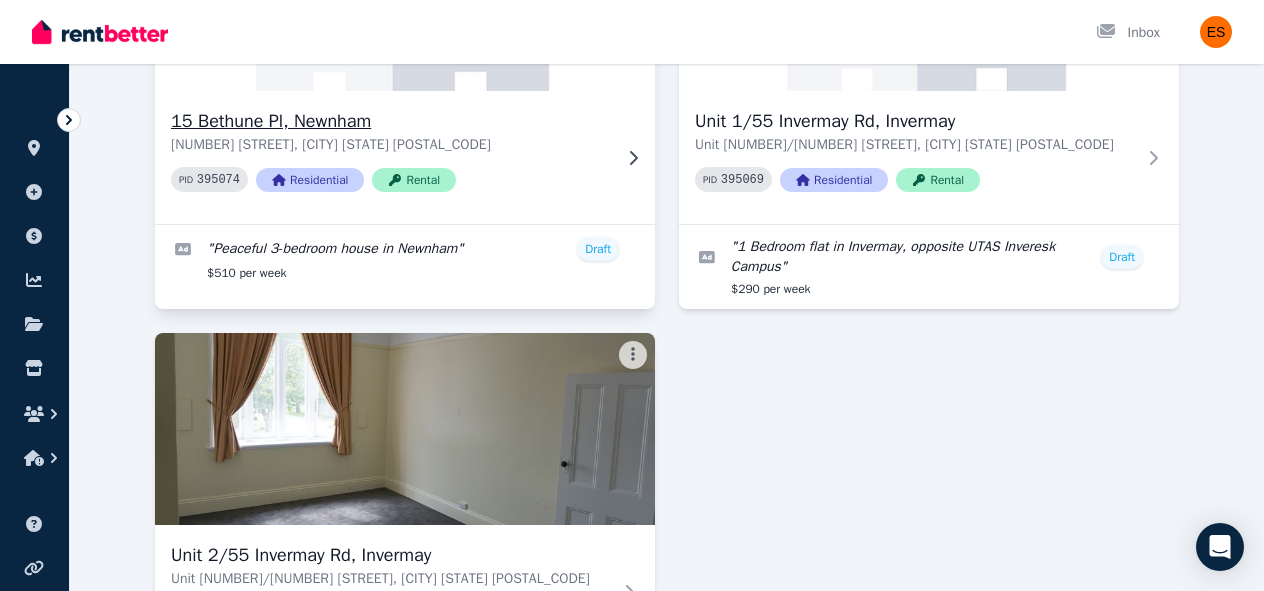 scroll, scrollTop: 323, scrollLeft: 0, axis: vertical 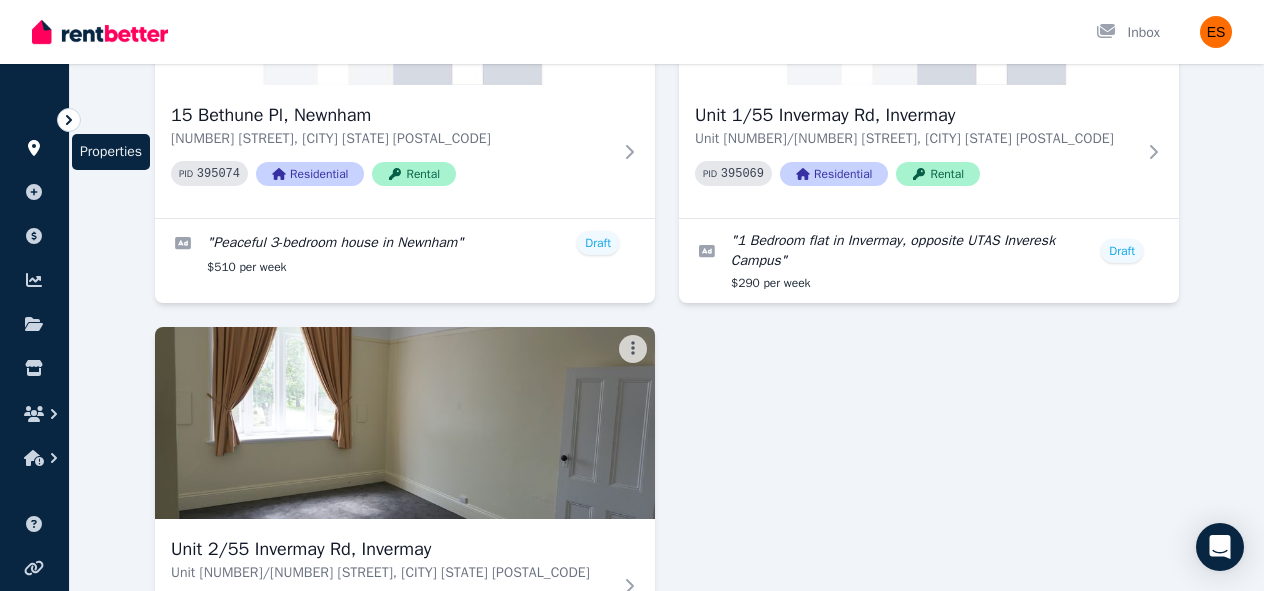 click 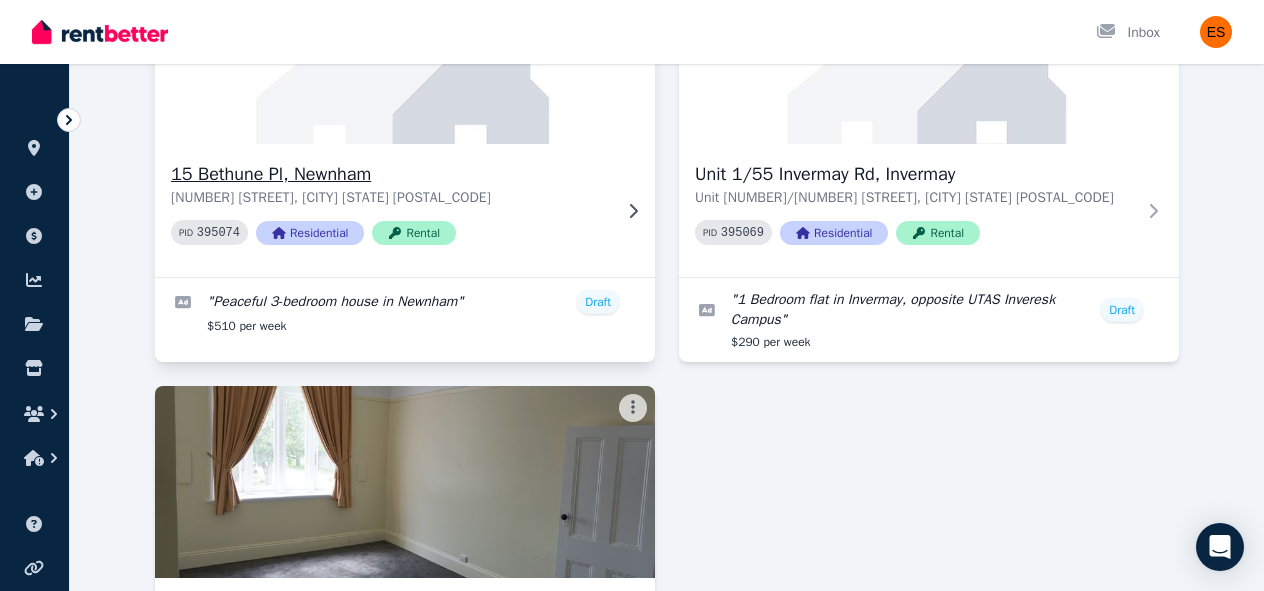 scroll, scrollTop: 610, scrollLeft: 0, axis: vertical 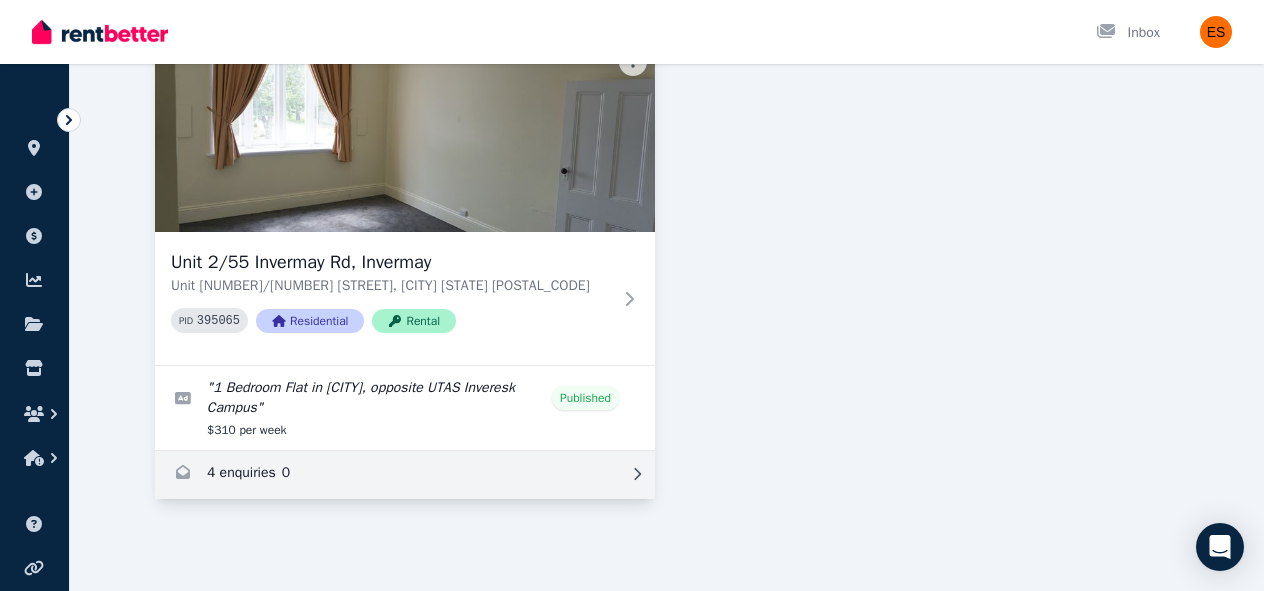 click at bounding box center (405, 475) 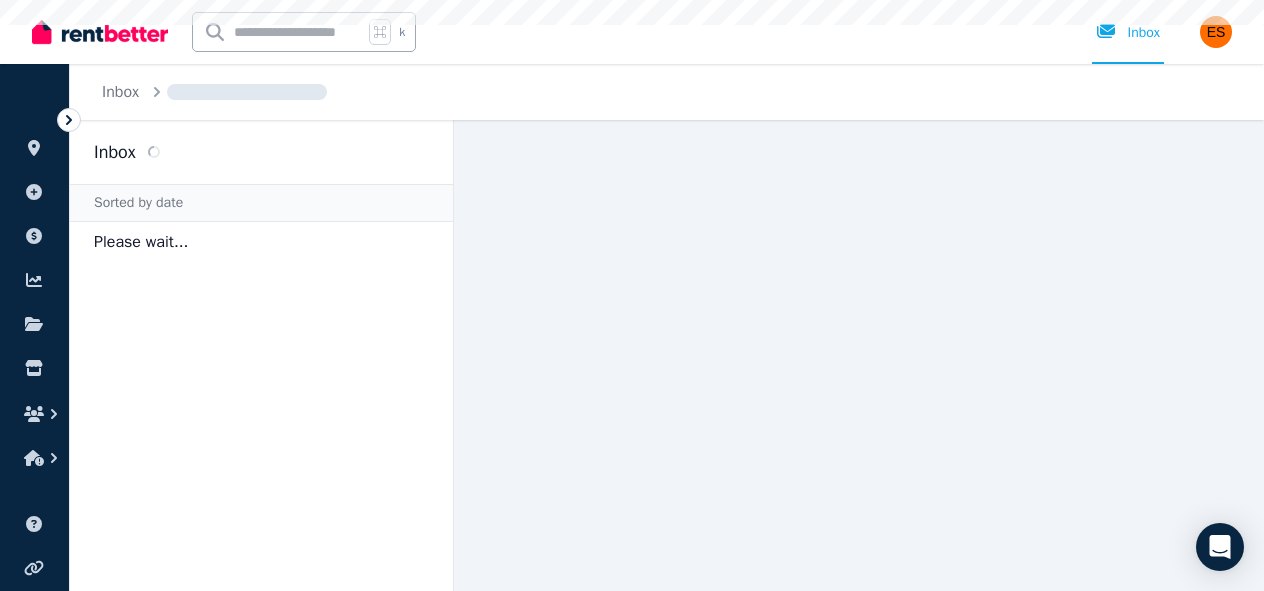 scroll, scrollTop: 0, scrollLeft: 0, axis: both 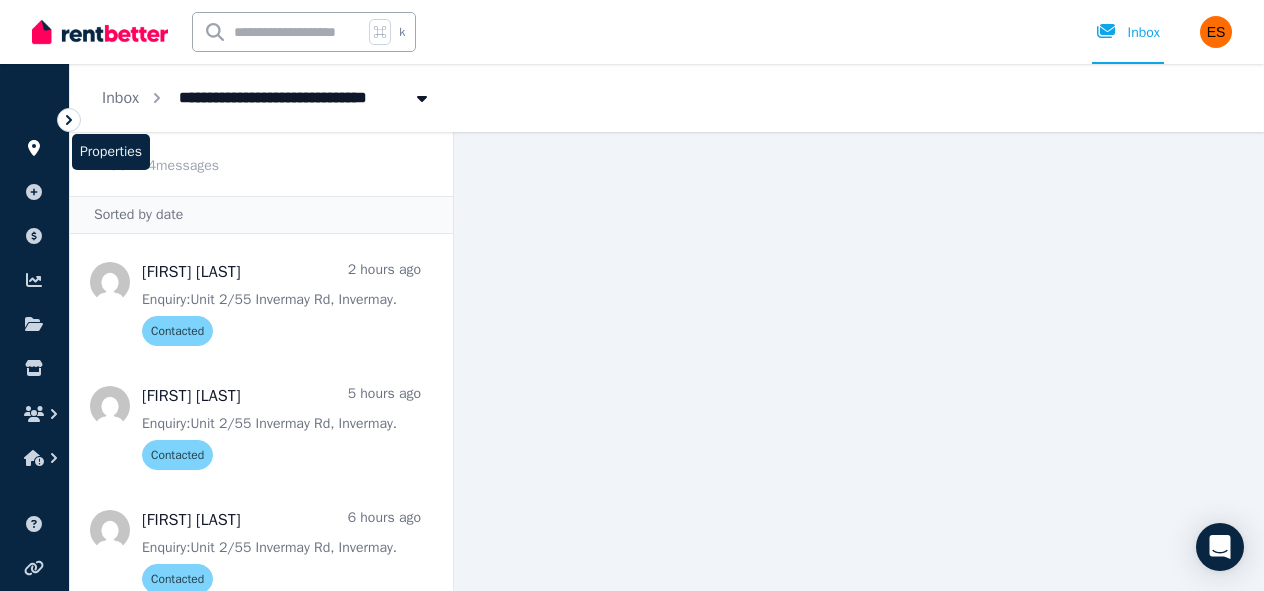 click at bounding box center [34, 148] 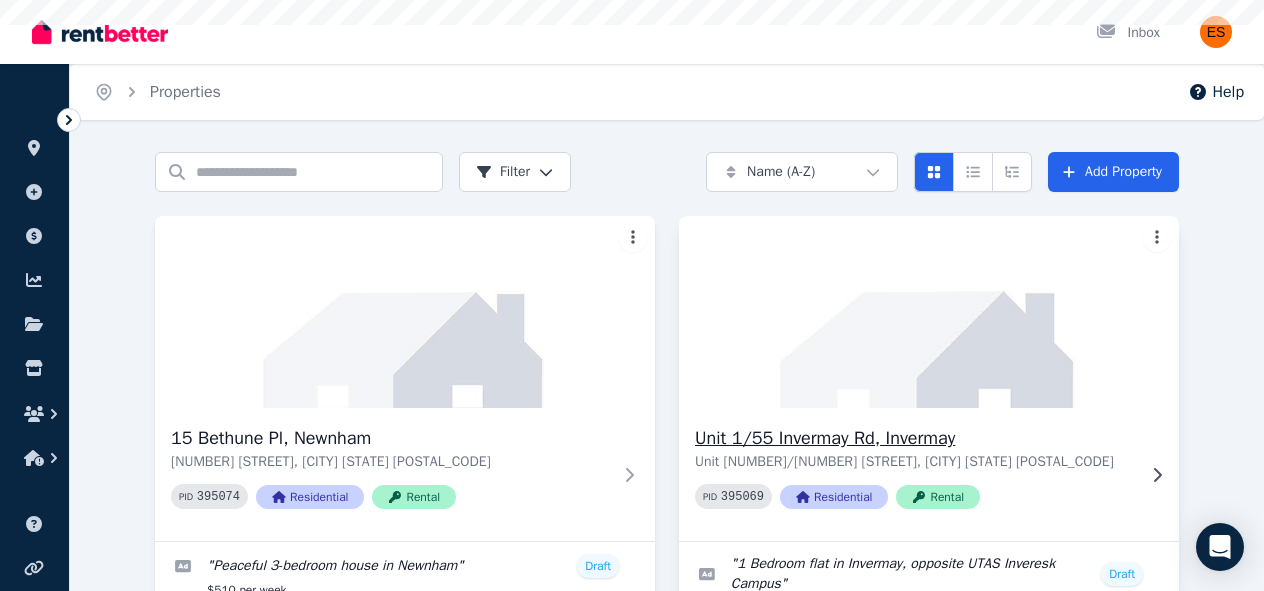 scroll, scrollTop: 387, scrollLeft: 0, axis: vertical 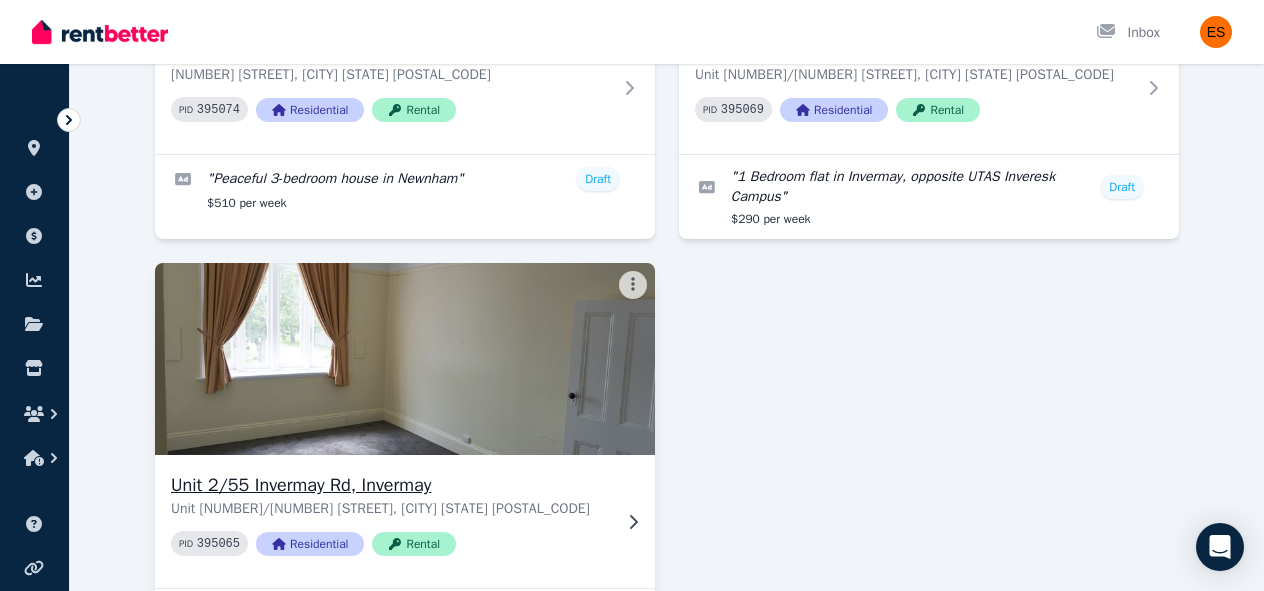 click at bounding box center [405, 359] 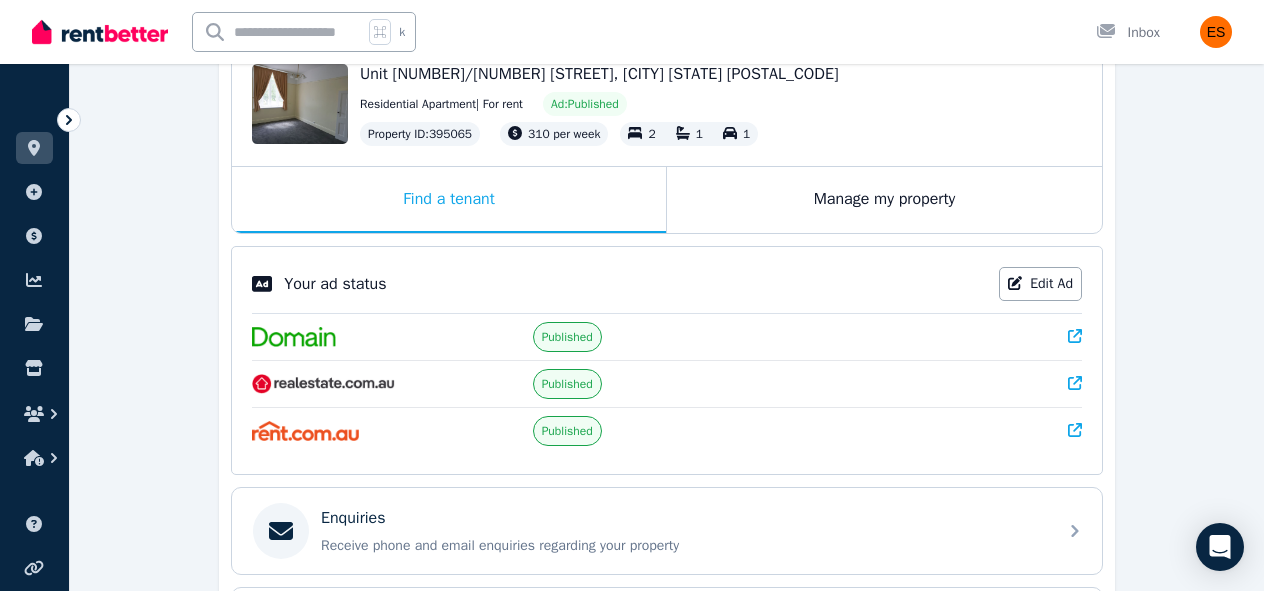 scroll, scrollTop: 230, scrollLeft: 0, axis: vertical 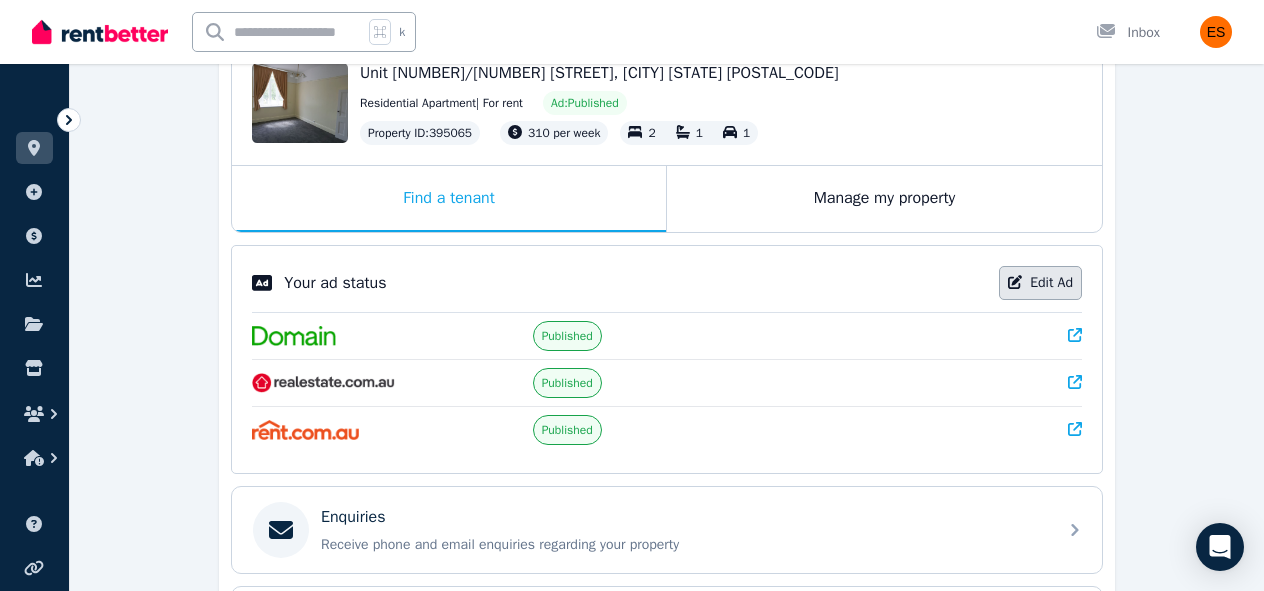 click on "Edit Ad" at bounding box center (1040, 283) 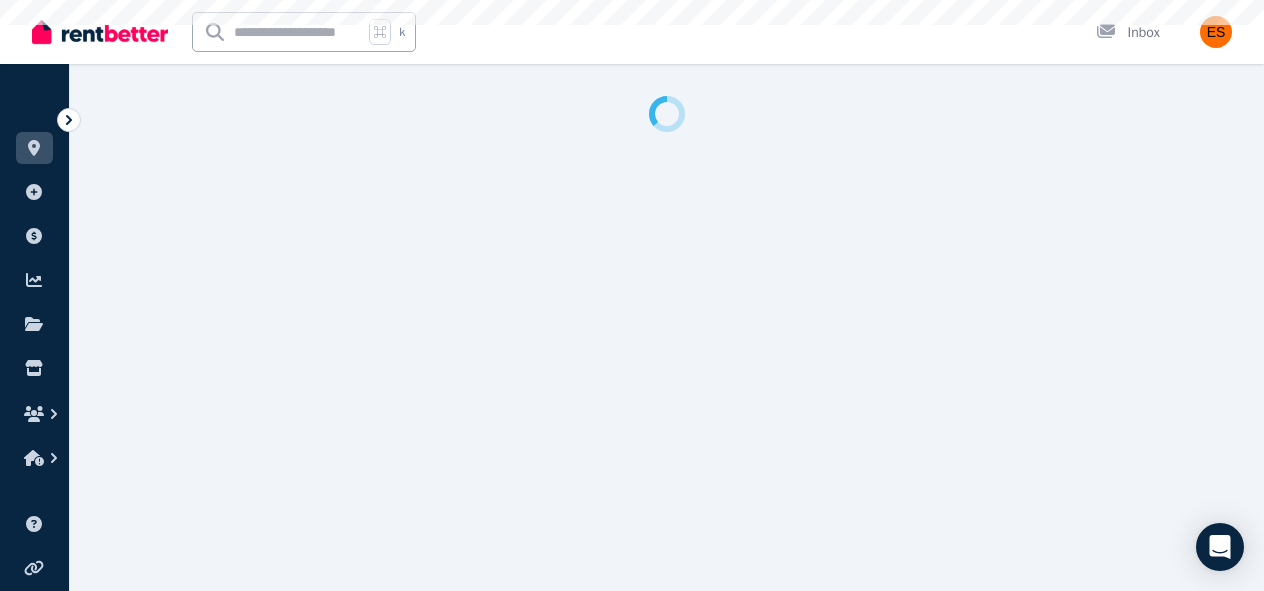 select on "***" 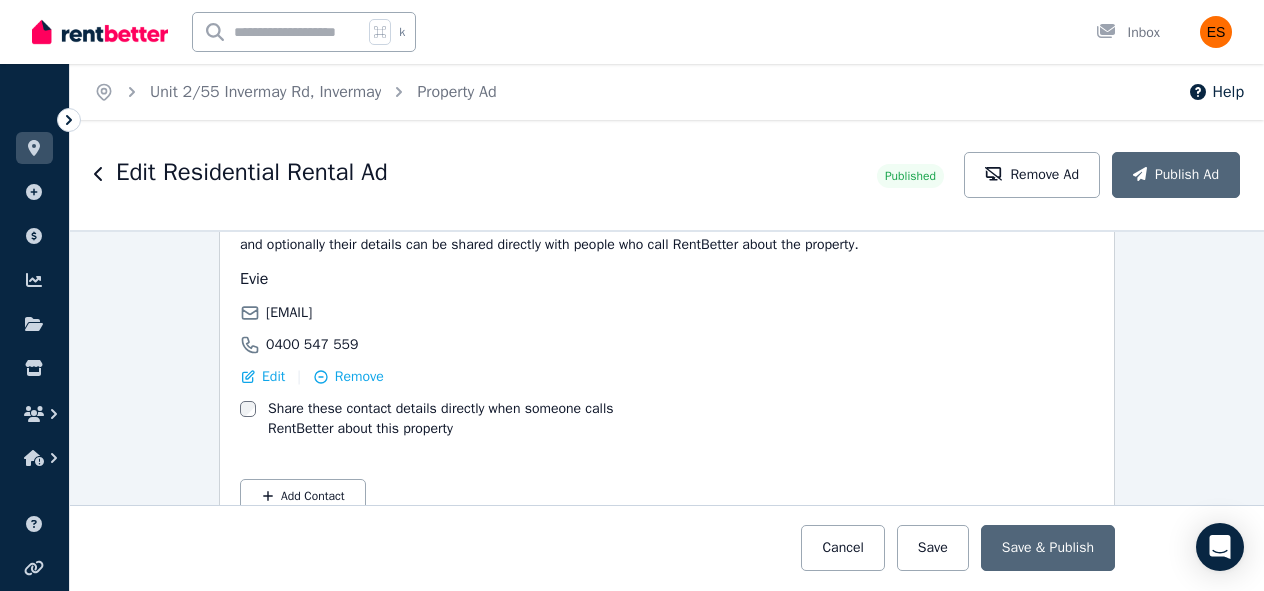 scroll, scrollTop: 3510, scrollLeft: 0, axis: vertical 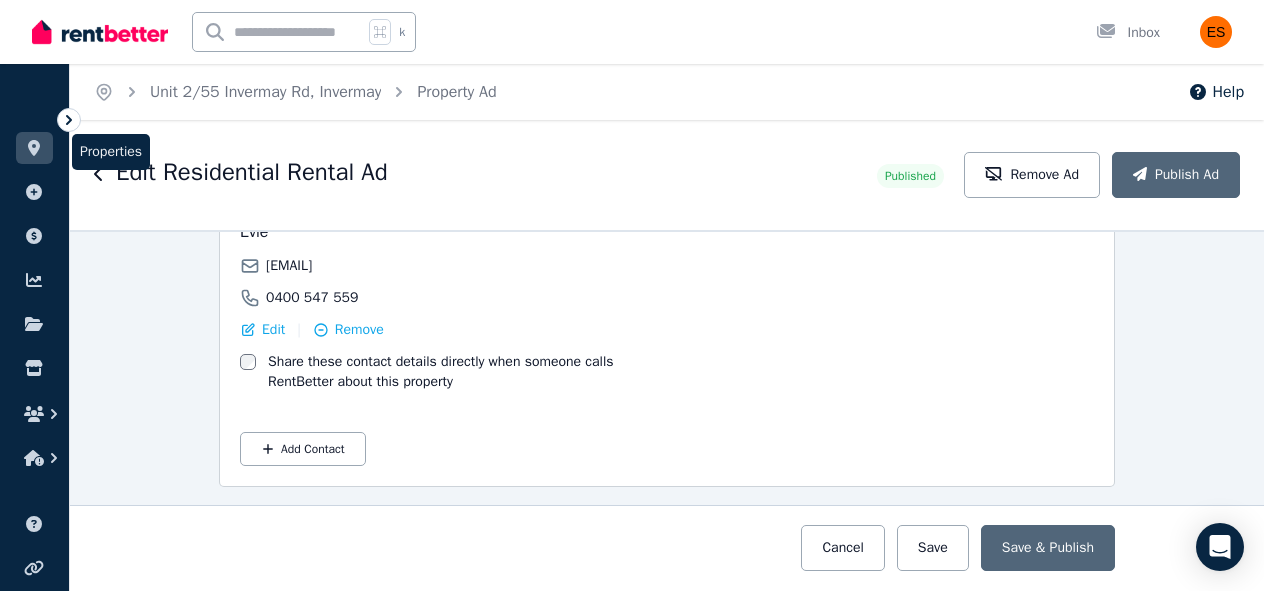 click at bounding box center [34, 148] 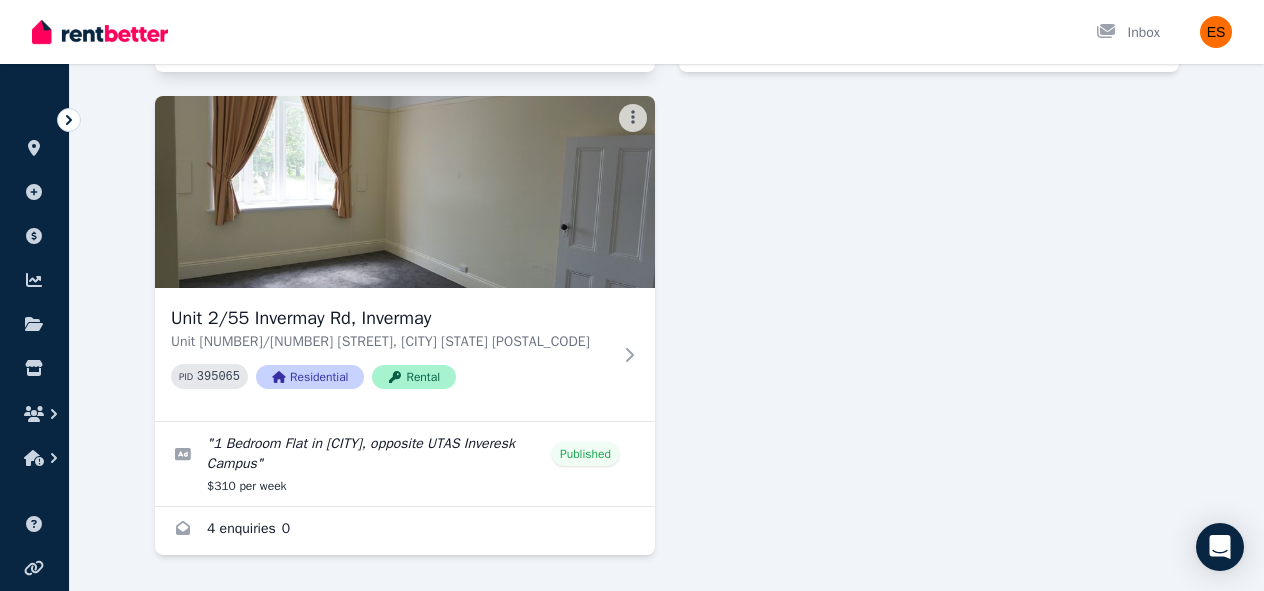 scroll, scrollTop: 553, scrollLeft: 0, axis: vertical 